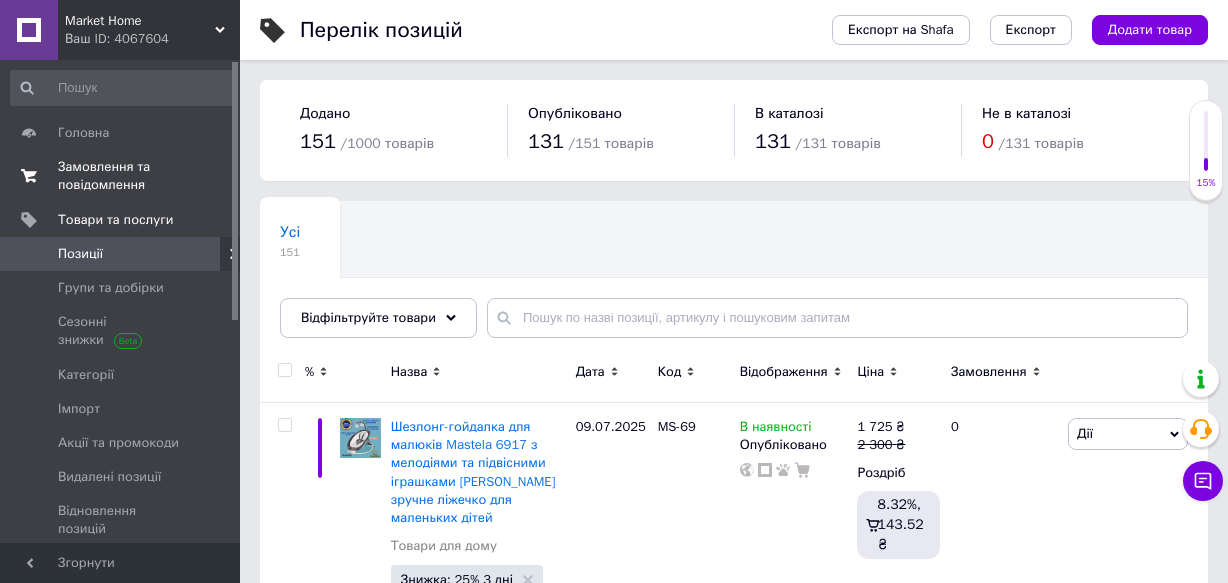 scroll, scrollTop: 0, scrollLeft: 0, axis: both 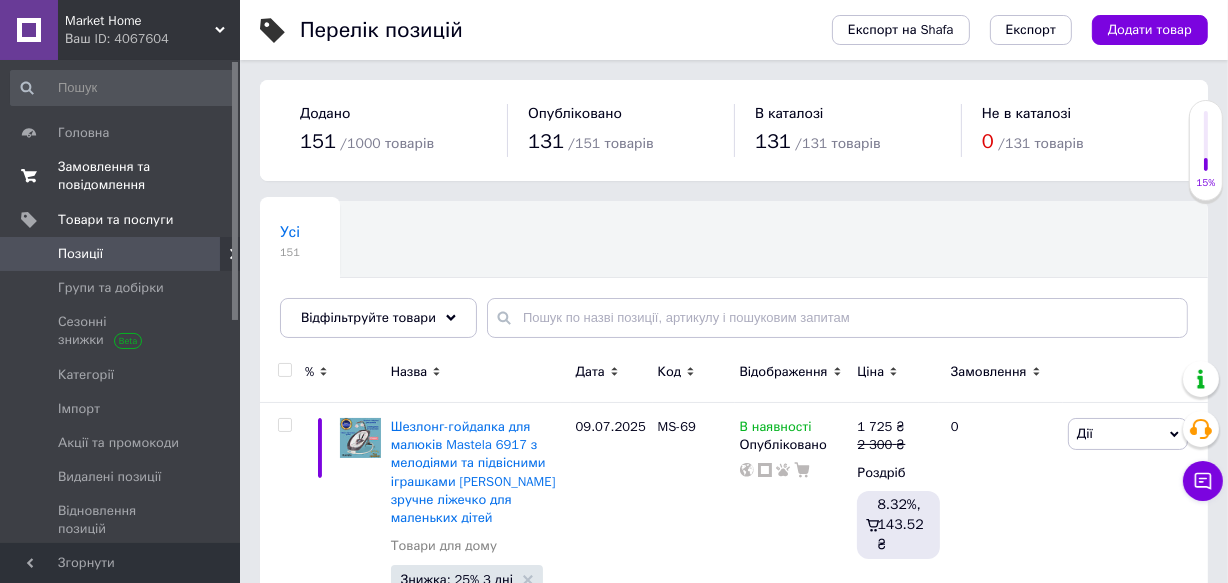 click on "Замовлення та повідомлення" at bounding box center (121, 176) 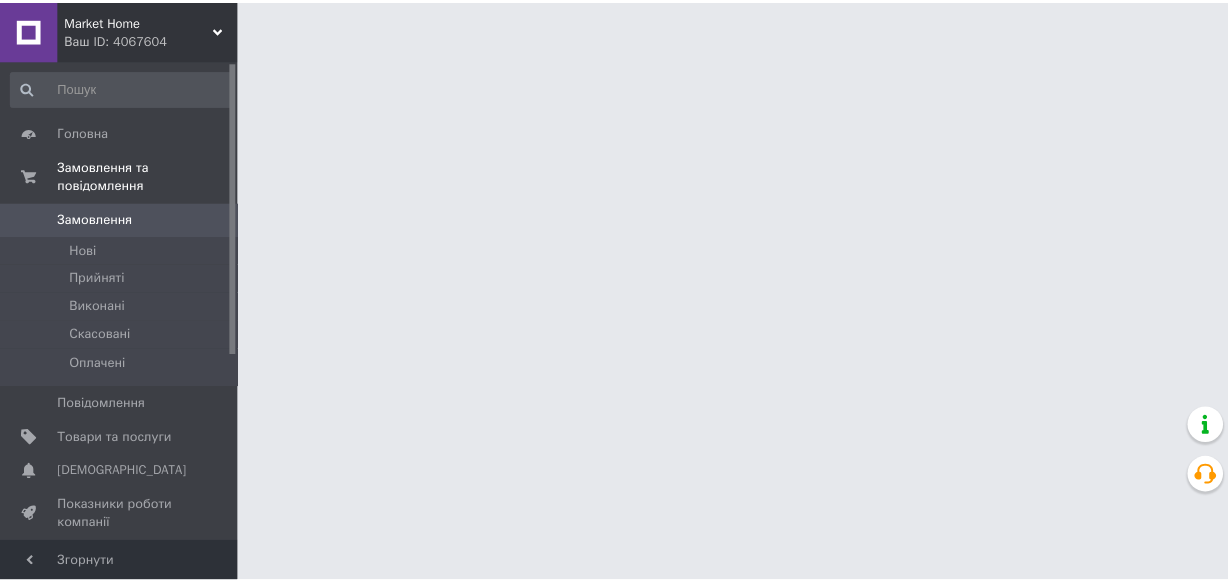 scroll, scrollTop: 0, scrollLeft: 0, axis: both 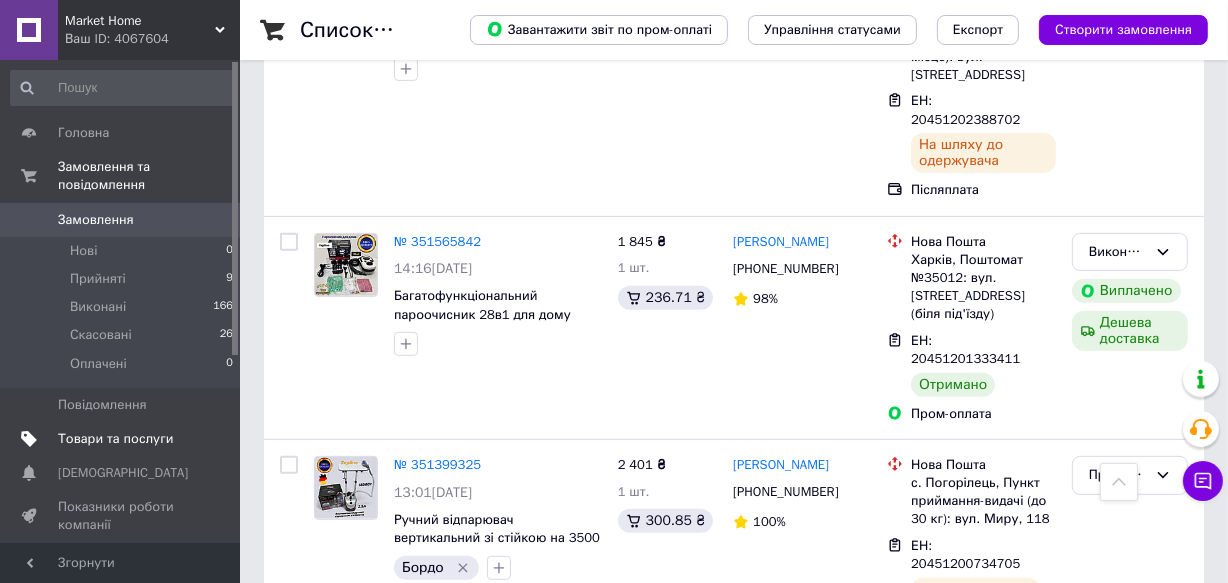 click on "Товари та послуги" at bounding box center [115, 439] 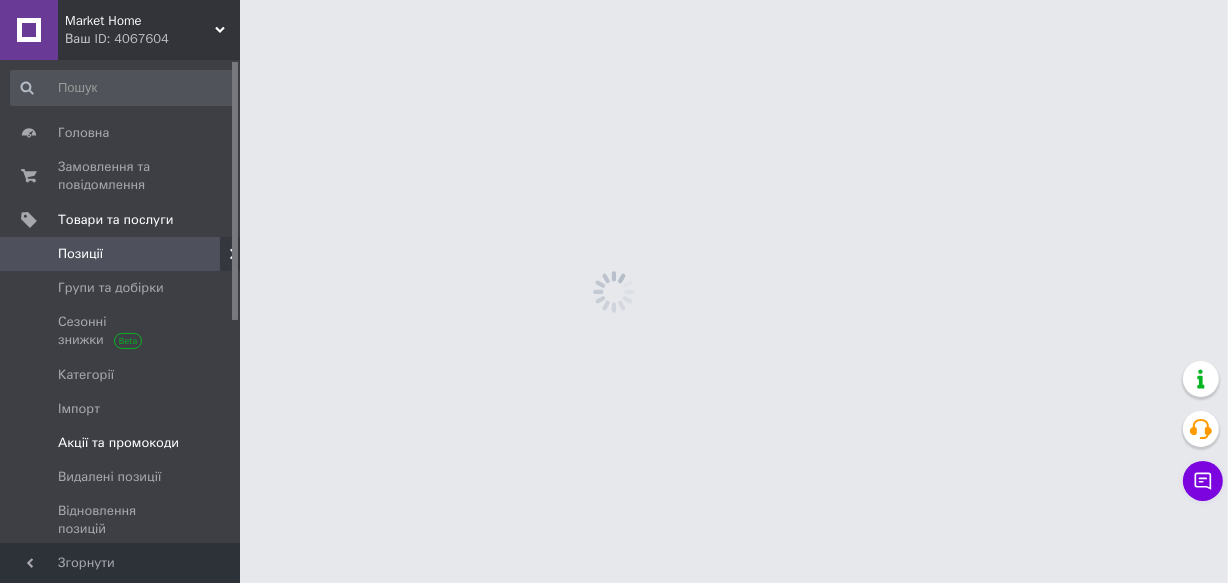 scroll, scrollTop: 0, scrollLeft: 0, axis: both 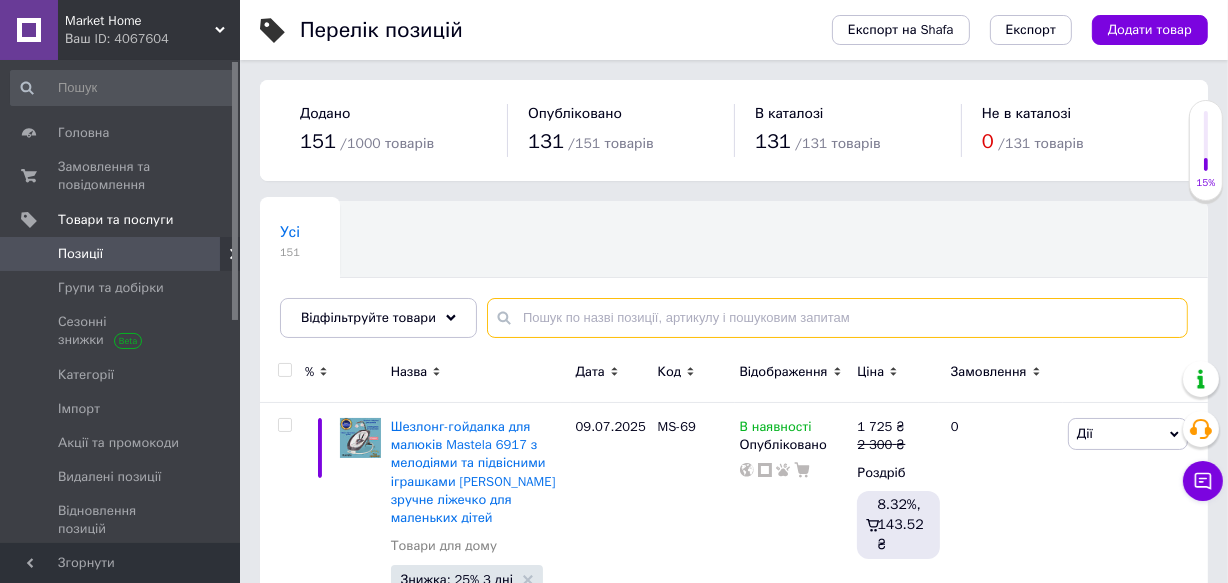 click at bounding box center [837, 318] 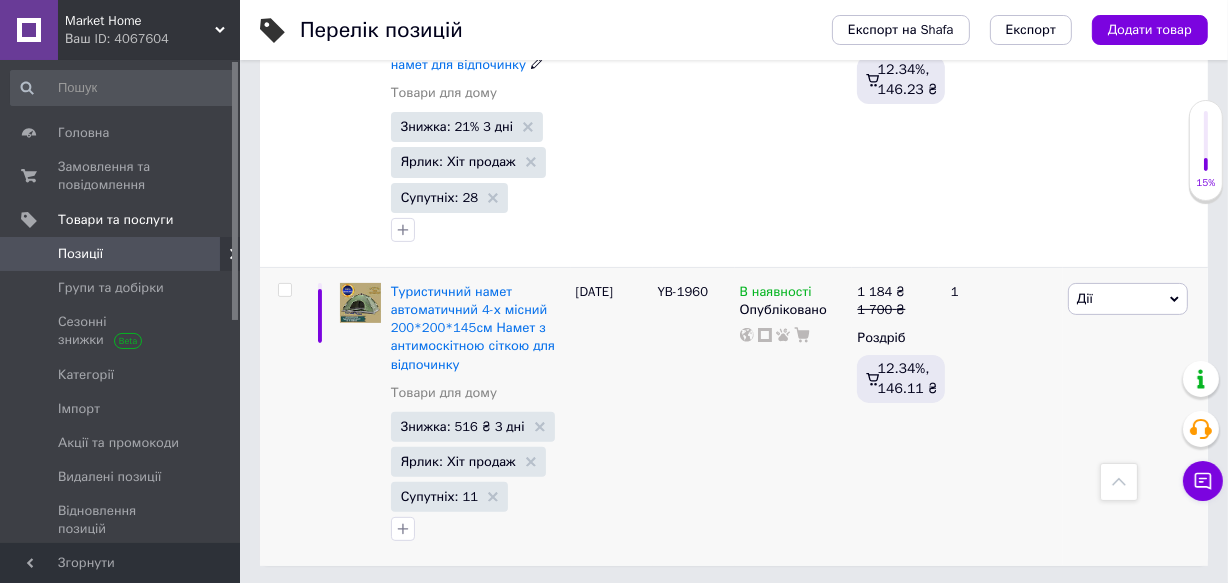 scroll, scrollTop: 438, scrollLeft: 0, axis: vertical 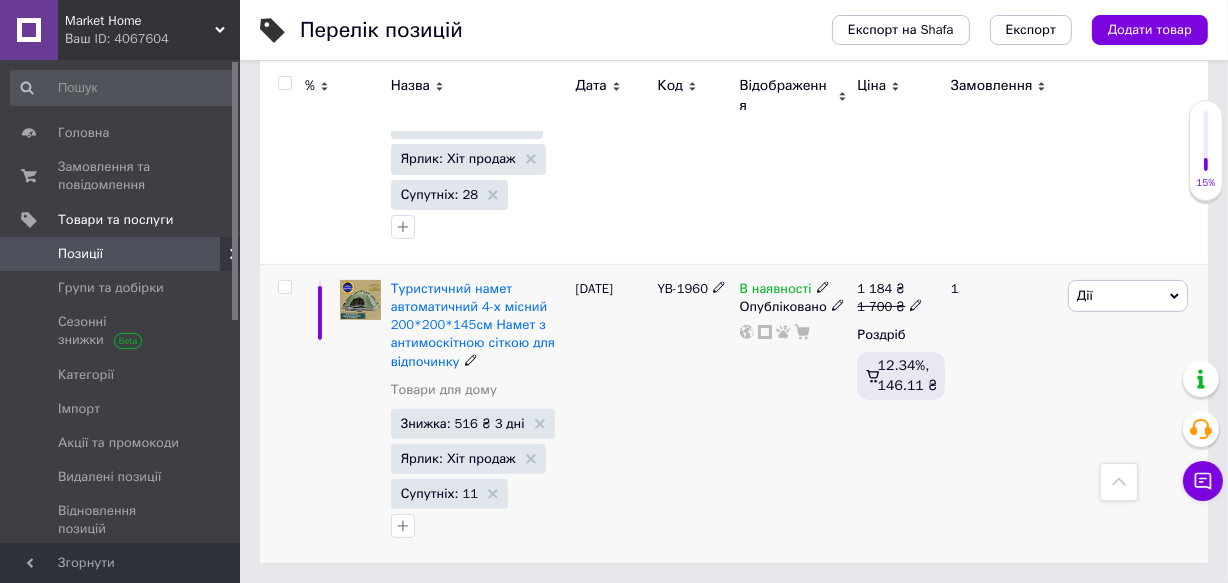 type on "палатка" 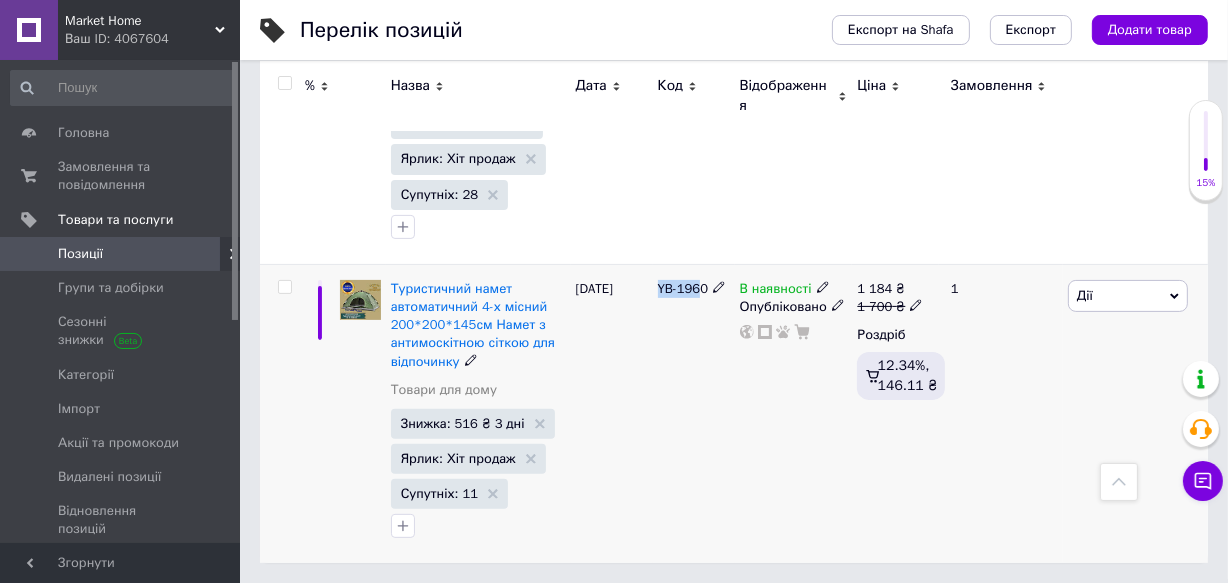 drag, startPoint x: 660, startPoint y: 291, endPoint x: 702, endPoint y: 288, distance: 42.107006 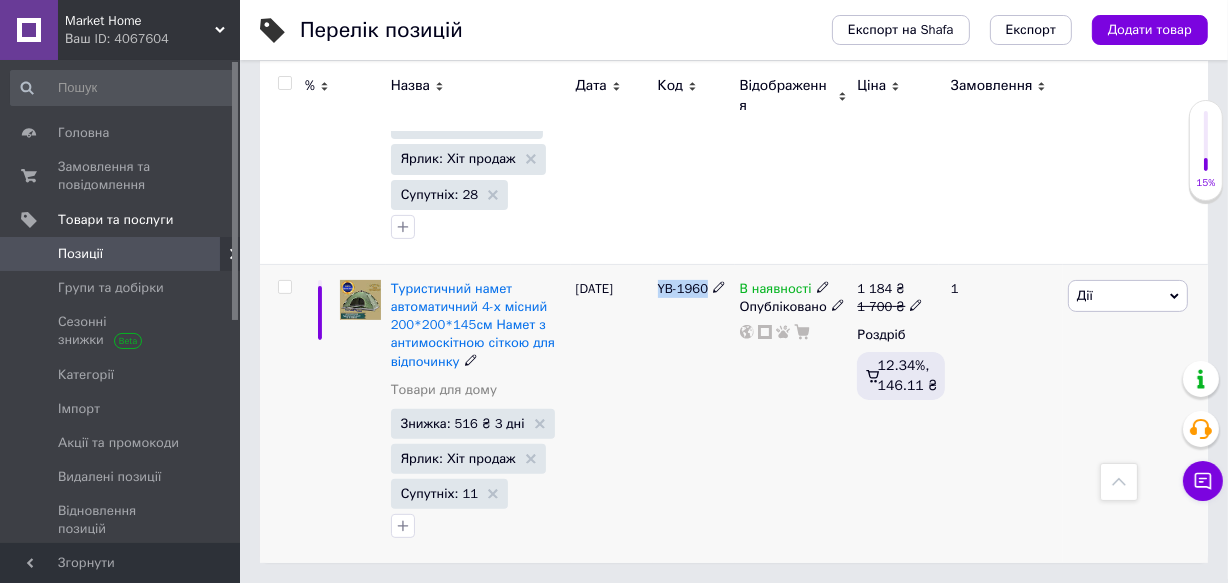 click on "YB-1960" at bounding box center [683, 288] 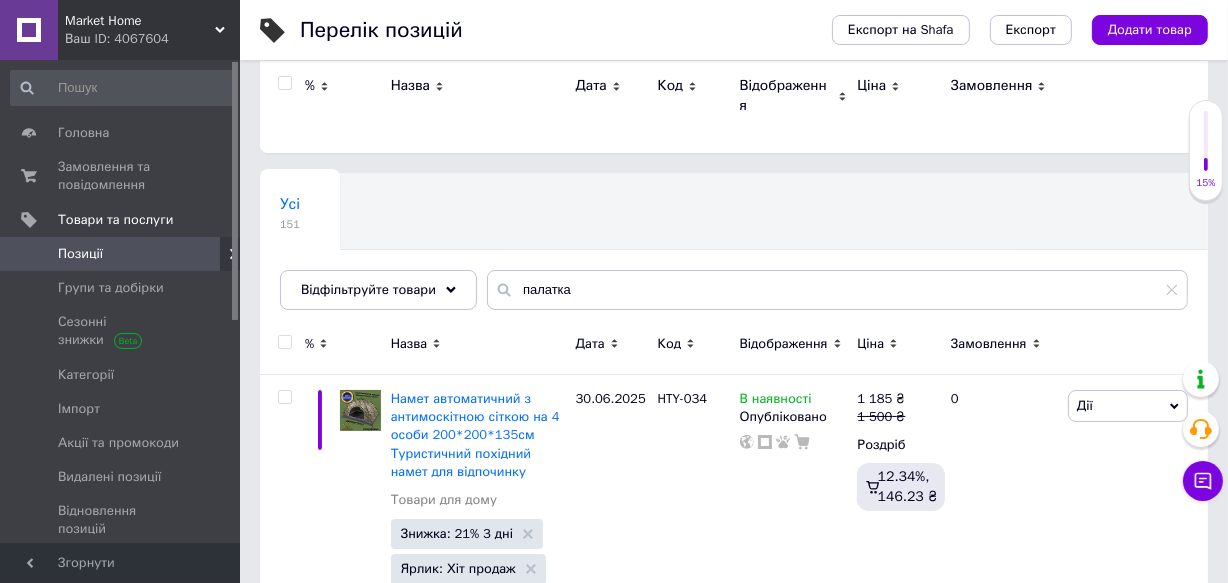 scroll, scrollTop: 0, scrollLeft: 0, axis: both 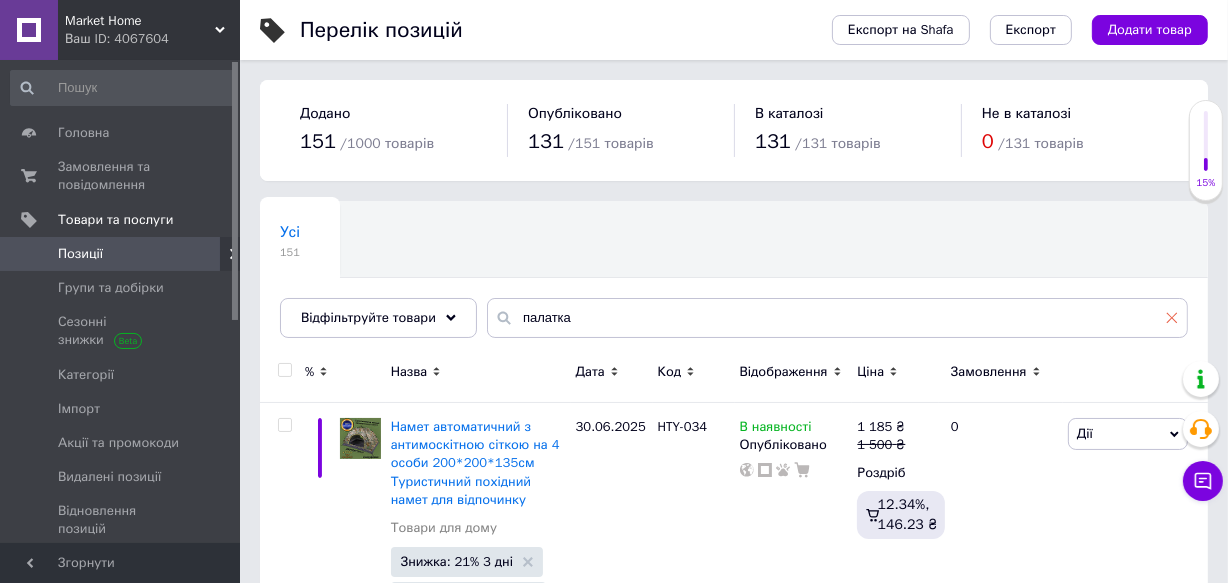 click 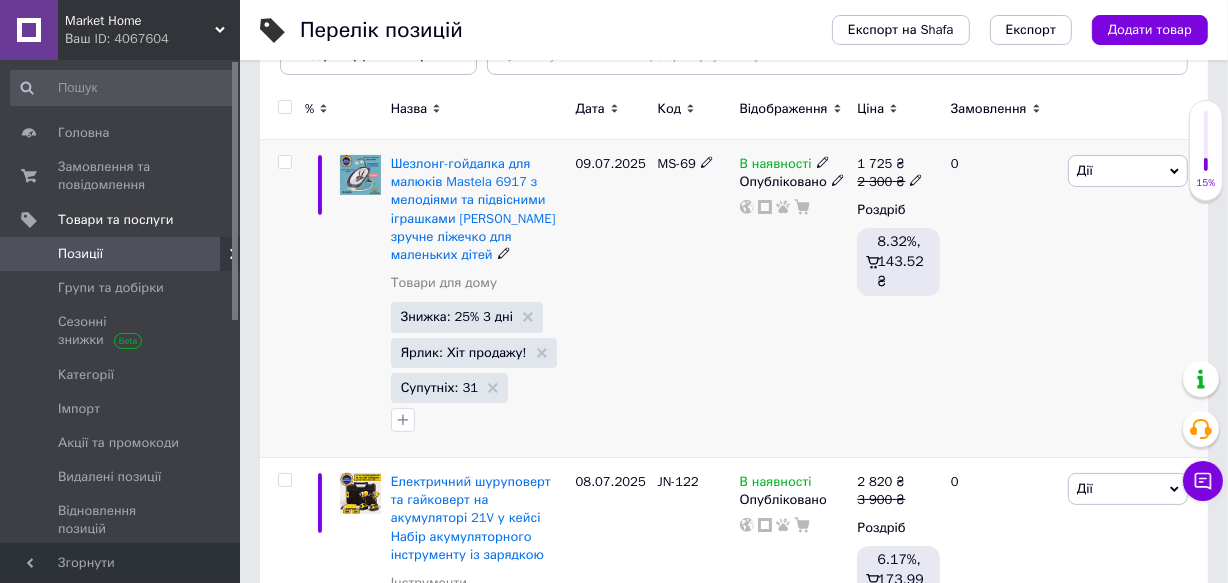 scroll, scrollTop: 181, scrollLeft: 0, axis: vertical 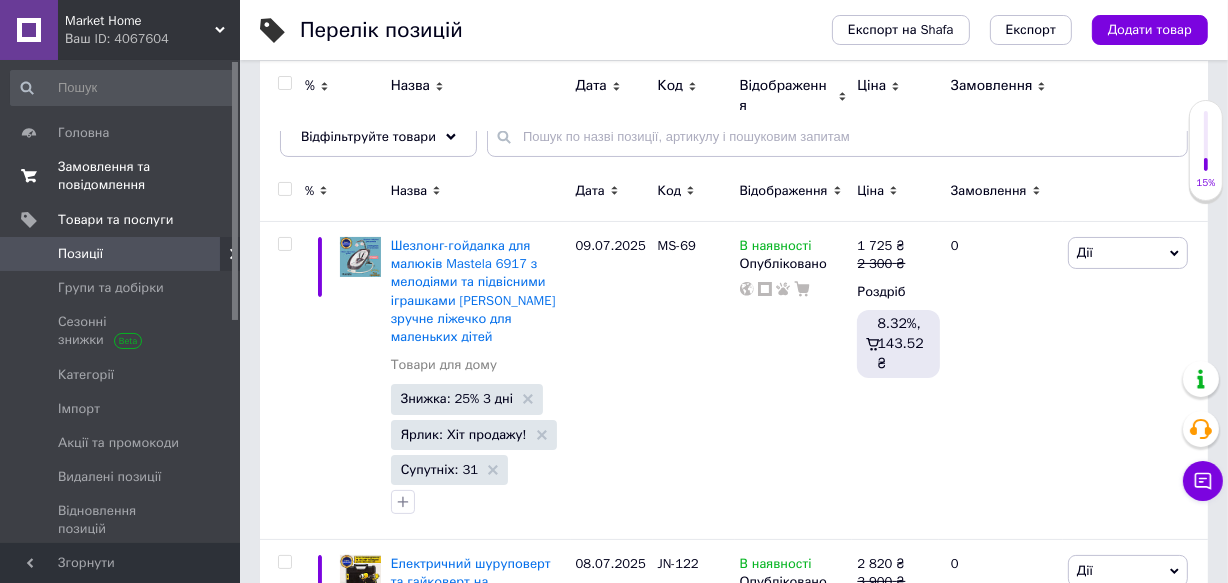 click on "Замовлення та повідомлення" at bounding box center [121, 176] 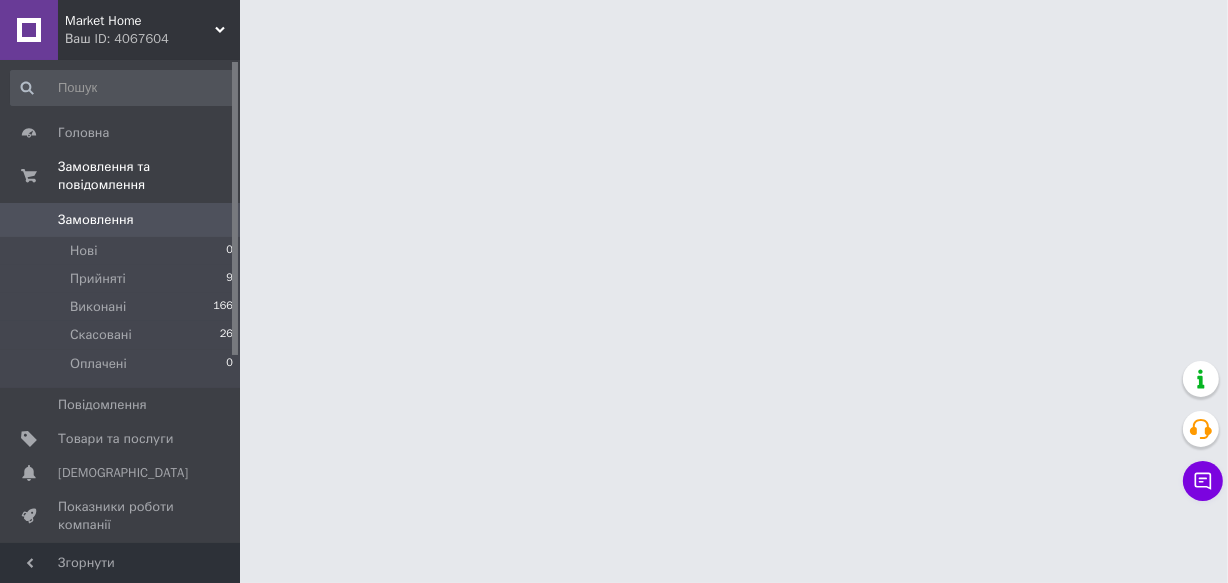 scroll, scrollTop: 0, scrollLeft: 0, axis: both 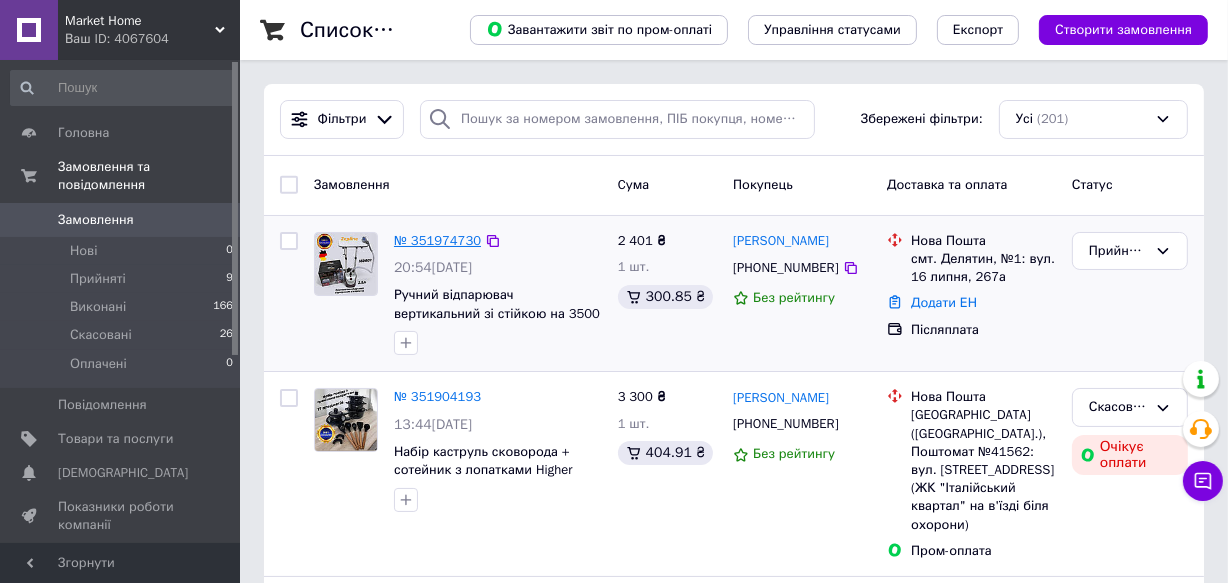 click on "№ 351974730" at bounding box center [437, 240] 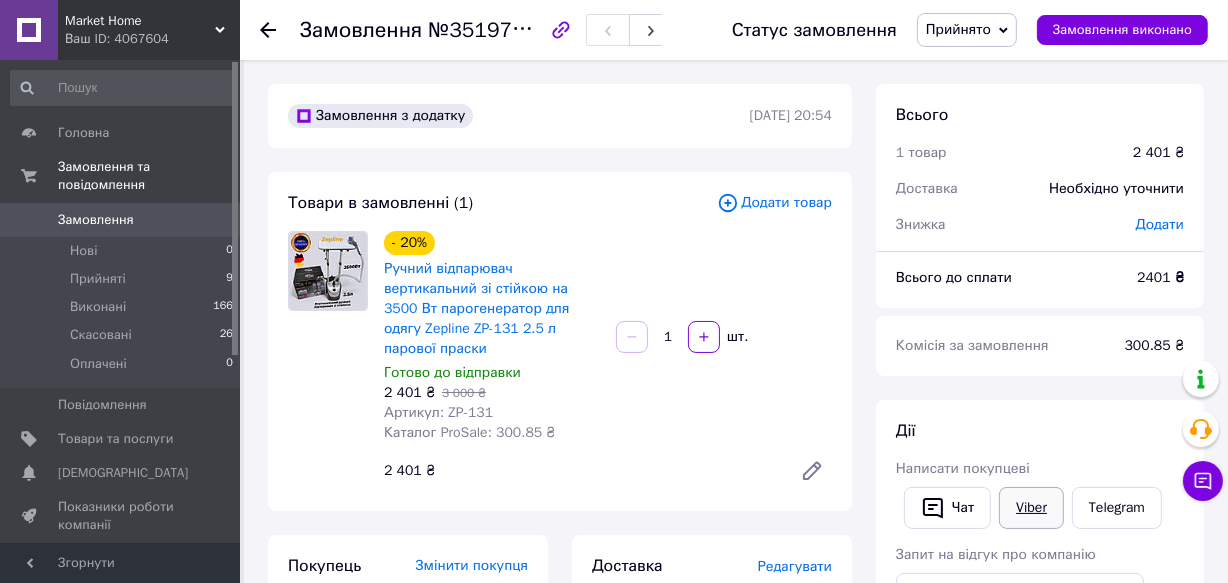 click on "Viber" at bounding box center (1031, 508) 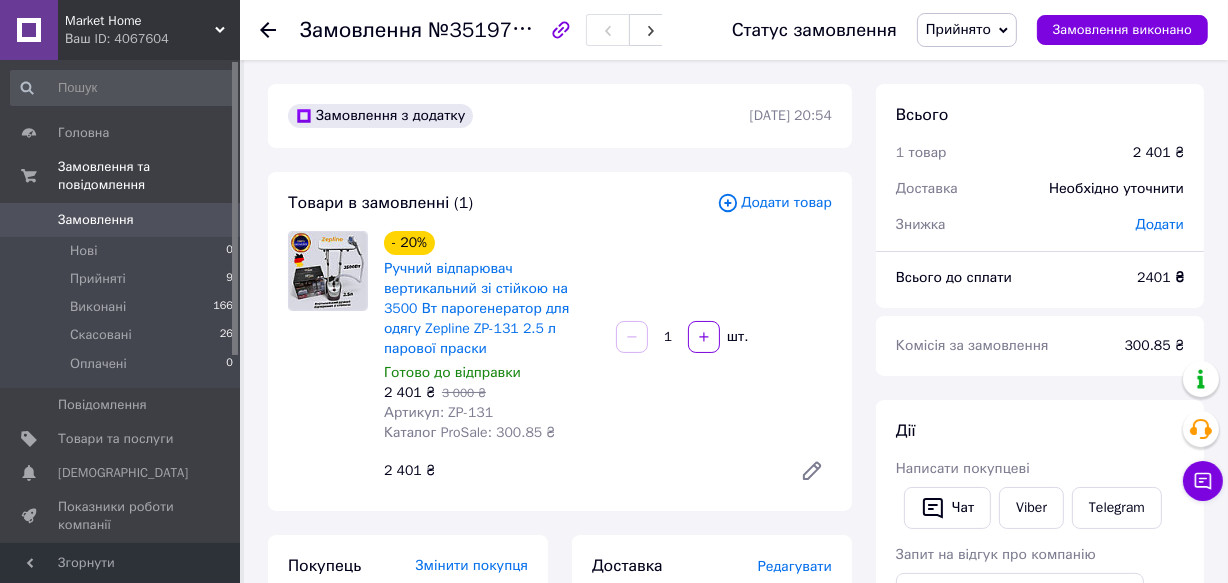 click 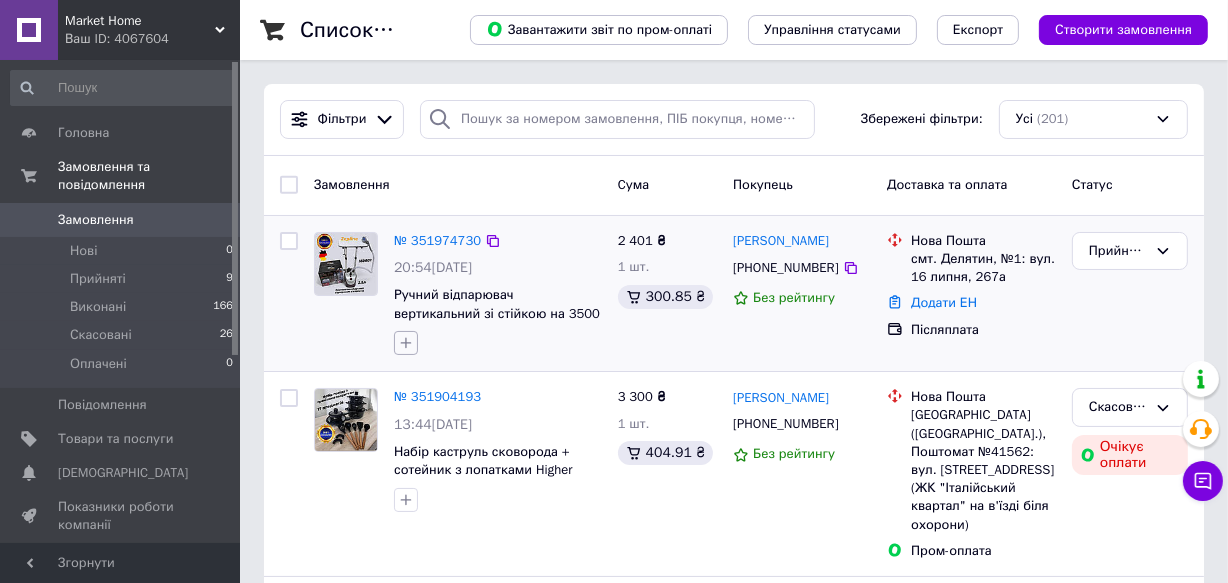 click 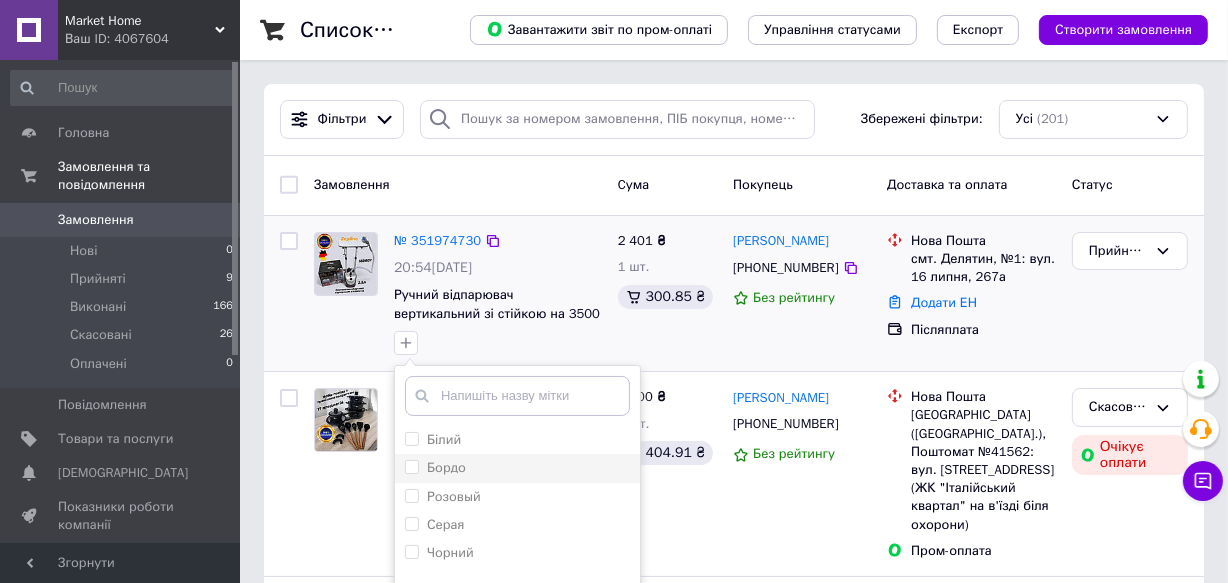 click on "Бордо" at bounding box center [517, 468] 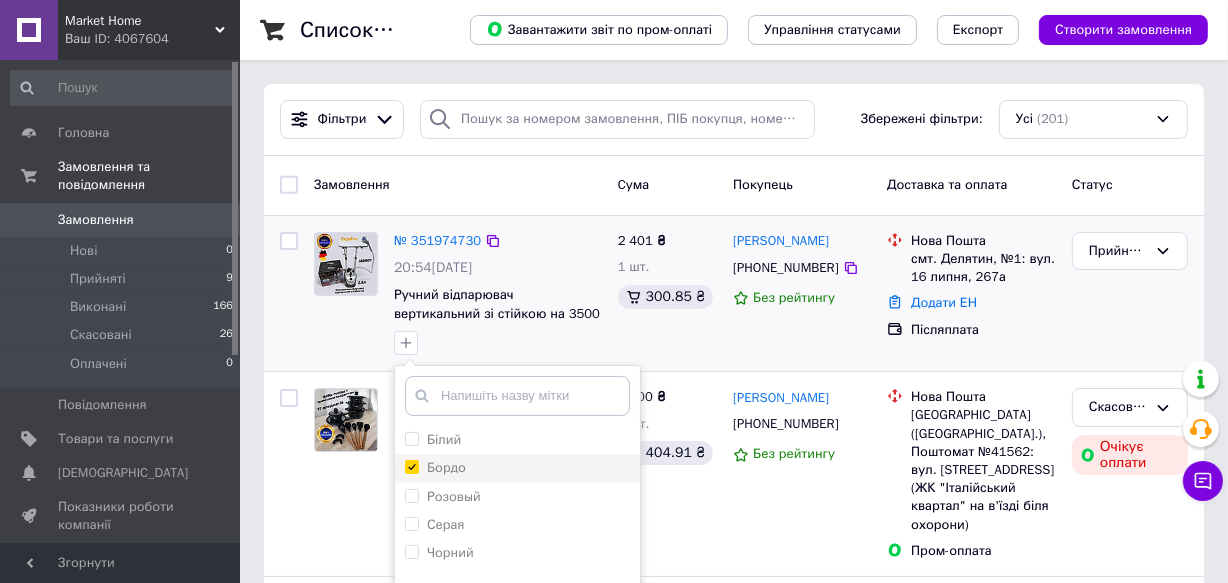 checkbox on "true" 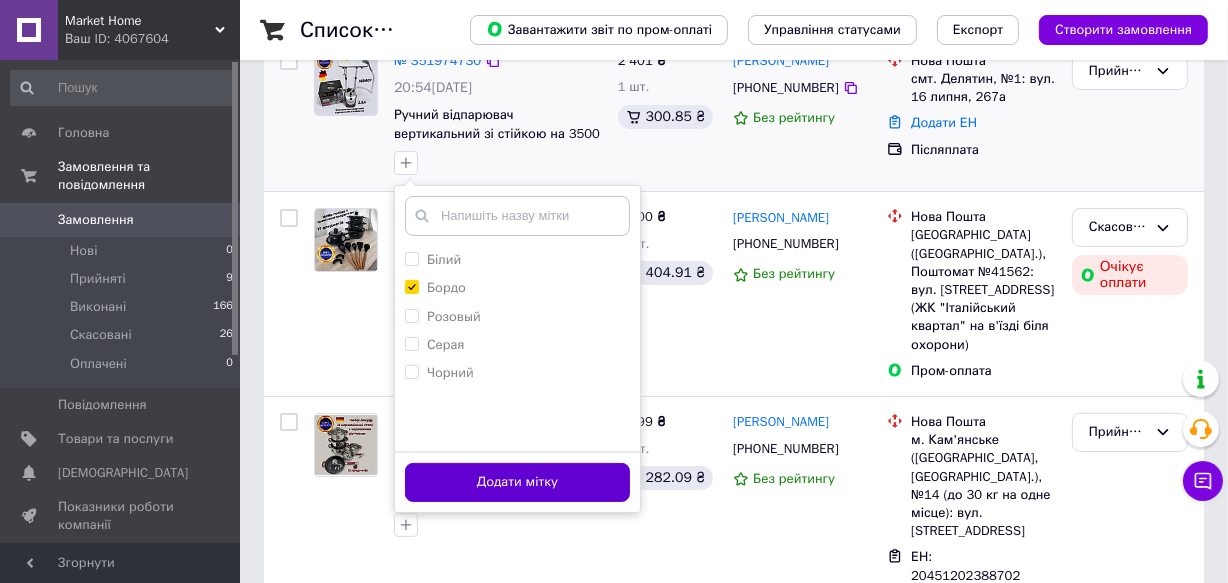 scroll, scrollTop: 181, scrollLeft: 0, axis: vertical 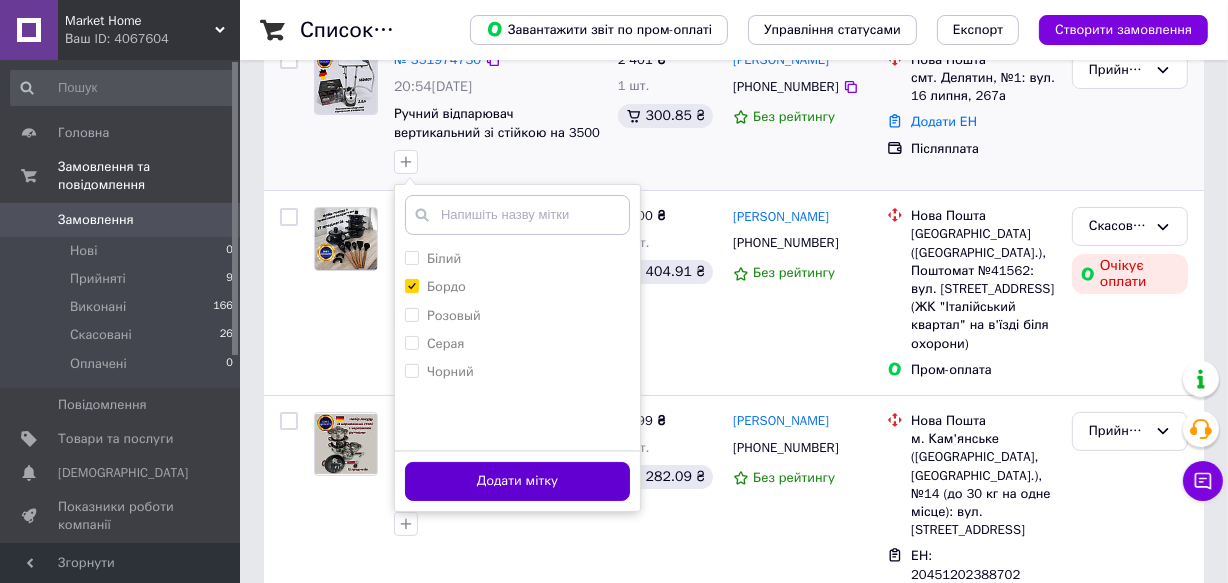 click on "Додати мітку" at bounding box center [517, 481] 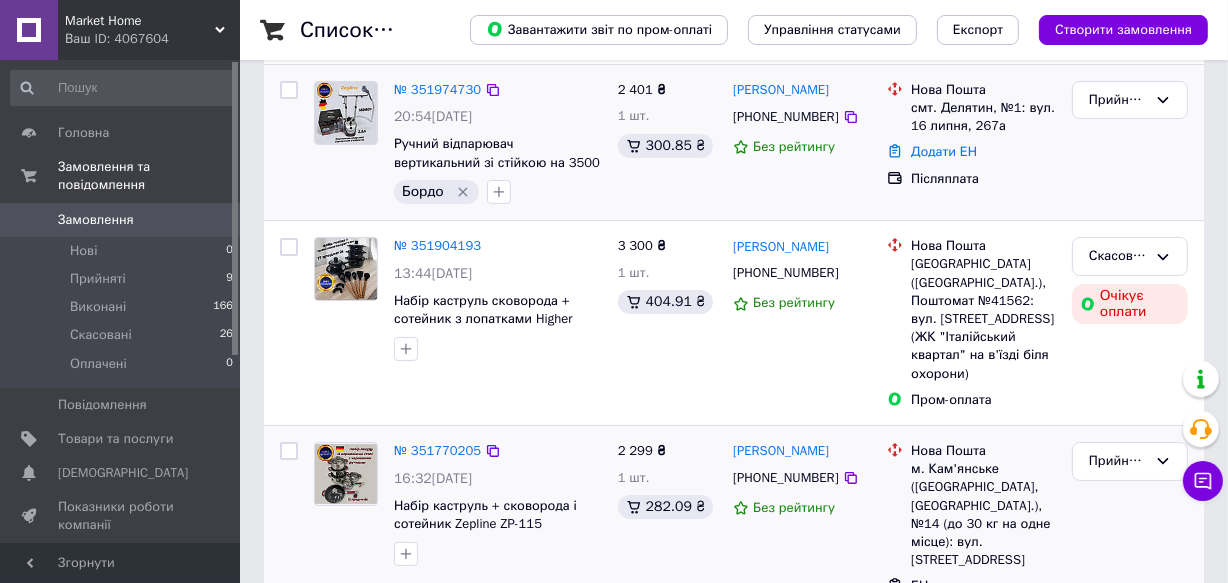 scroll, scrollTop: 181, scrollLeft: 0, axis: vertical 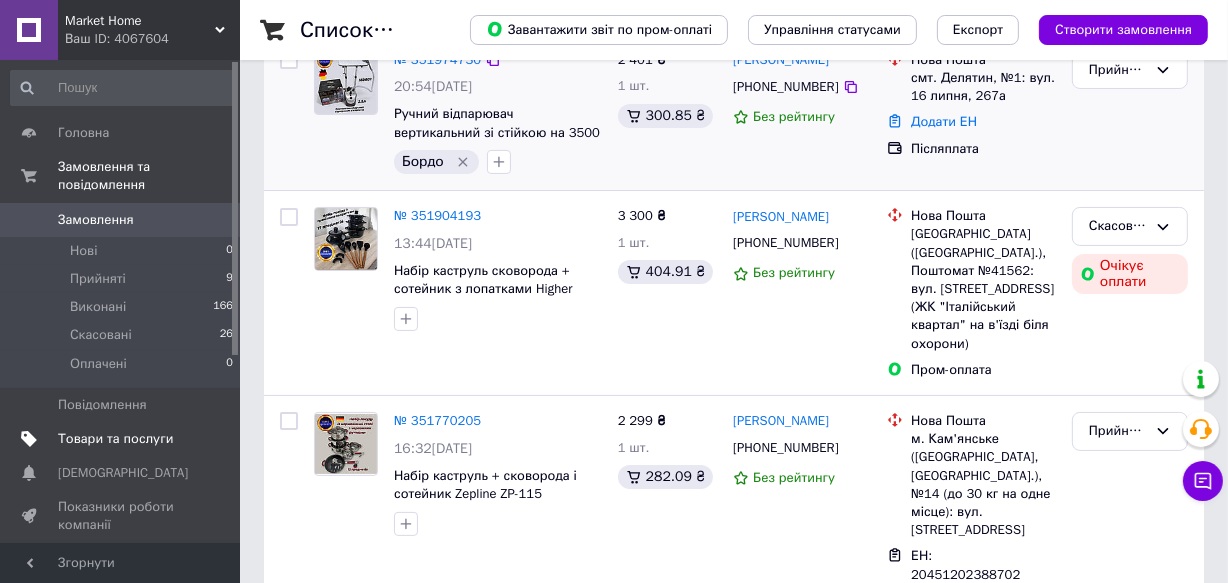 click on "Товари та послуги" at bounding box center [122, 439] 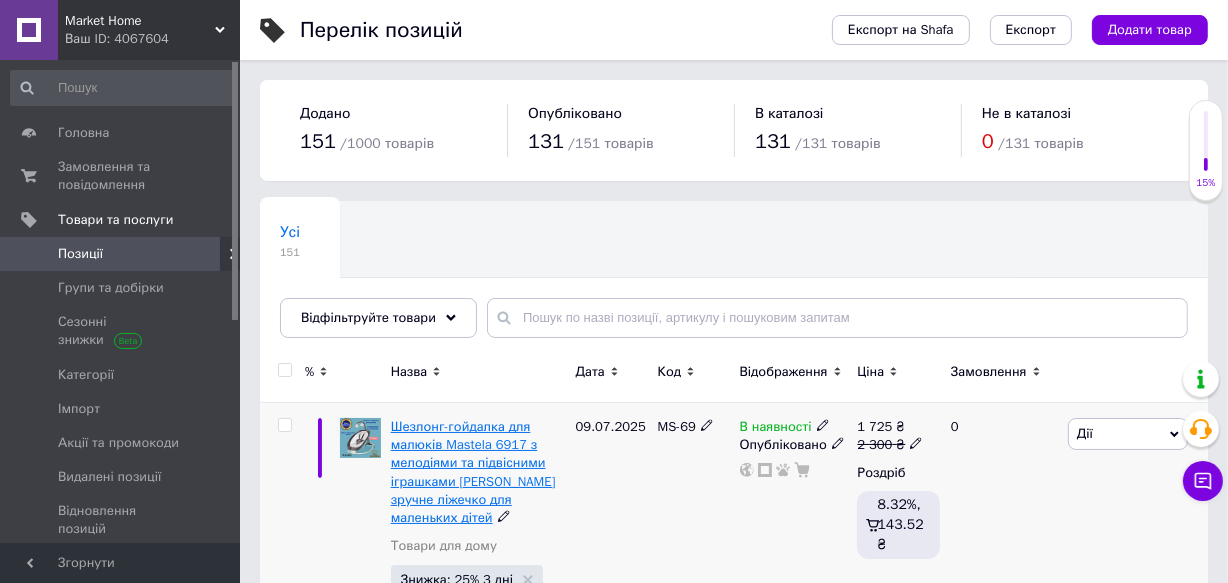 click on "Шезлонг-гойдалка для малюків Mastela 6917 з мелодіями та підвісними іграшками [PERSON_NAME] зручне ліжечко для маленьких дітей" at bounding box center (473, 472) 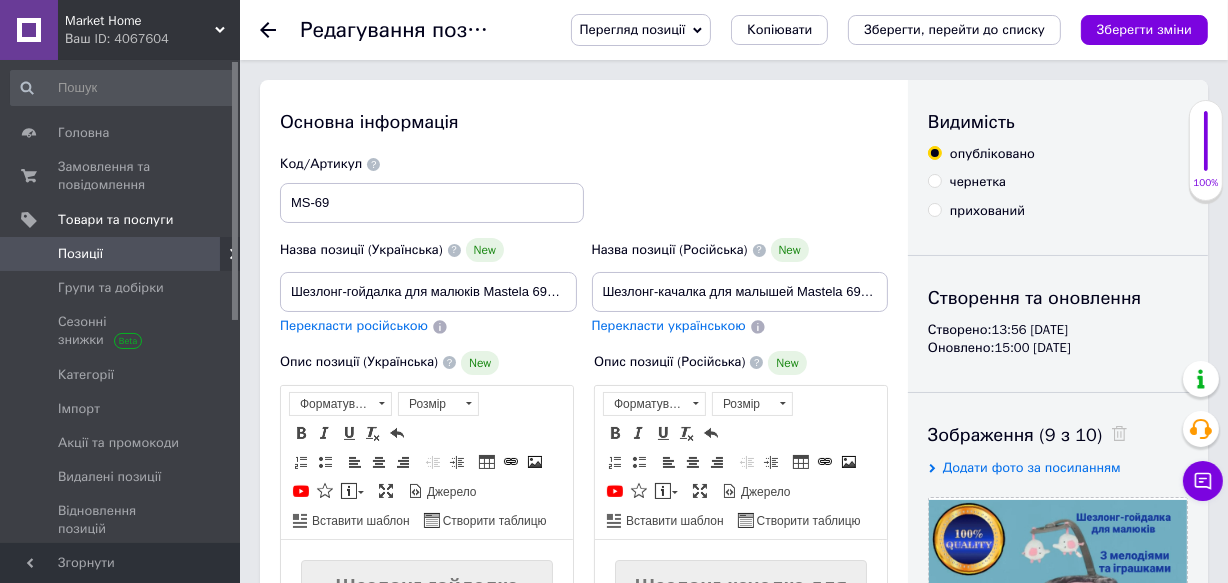 scroll, scrollTop: 0, scrollLeft: 0, axis: both 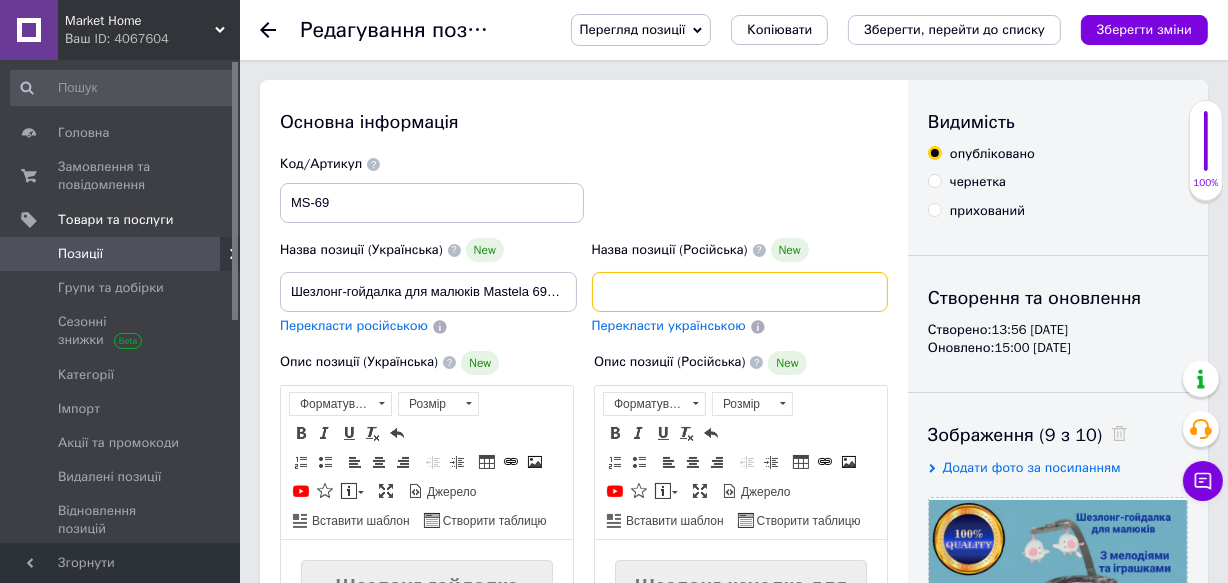 drag, startPoint x: 599, startPoint y: 289, endPoint x: 902, endPoint y: 281, distance: 303.1056 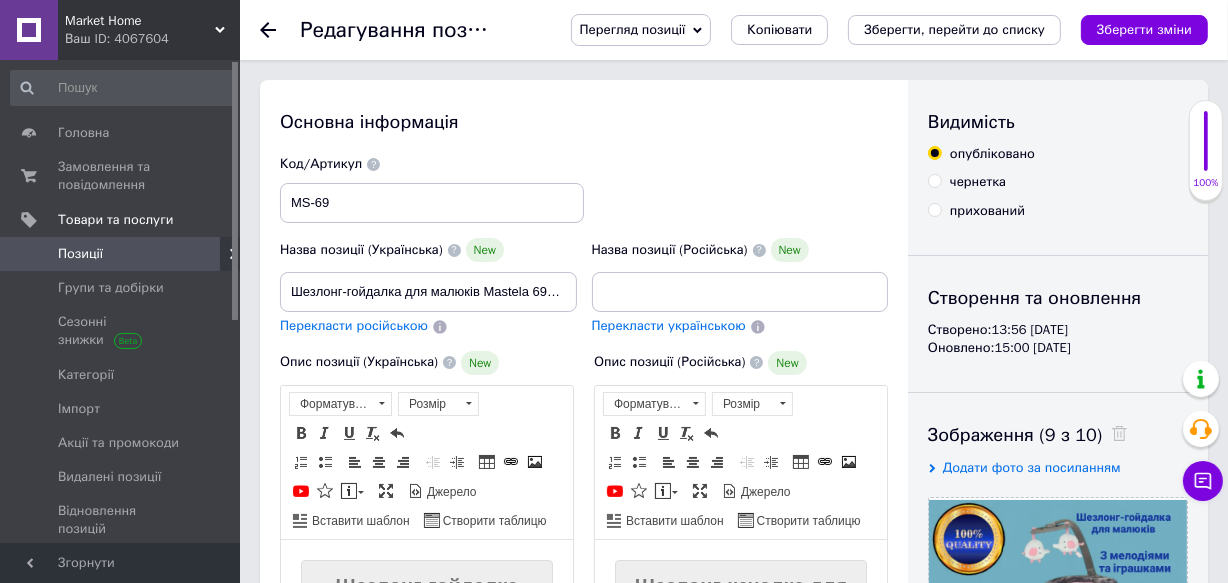scroll, scrollTop: 0, scrollLeft: 0, axis: both 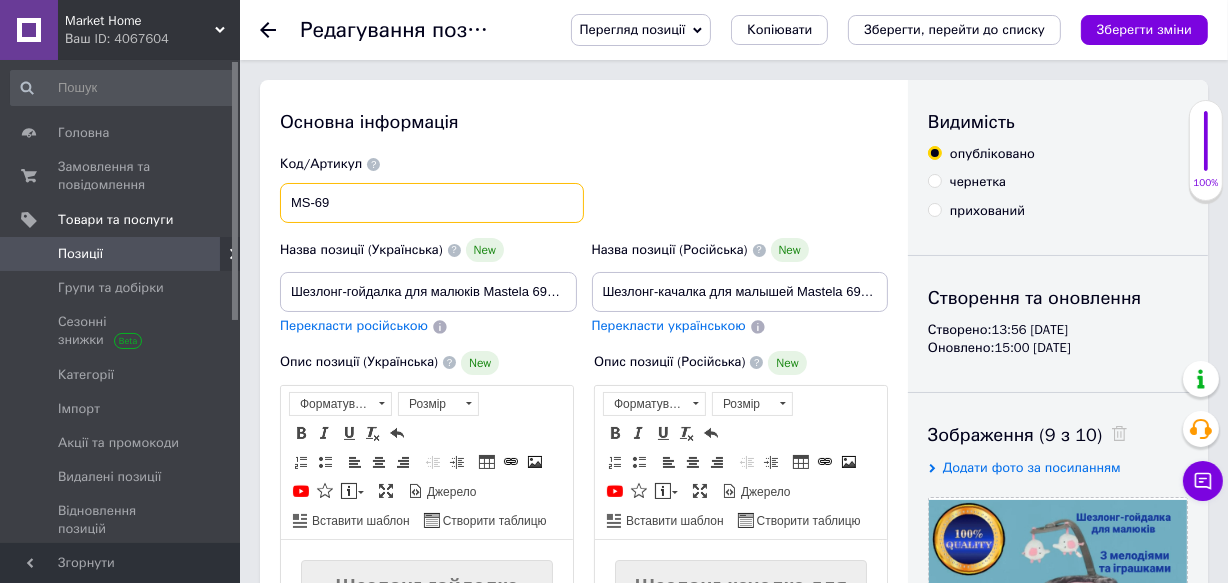 click on "MS-69" at bounding box center [432, 203] 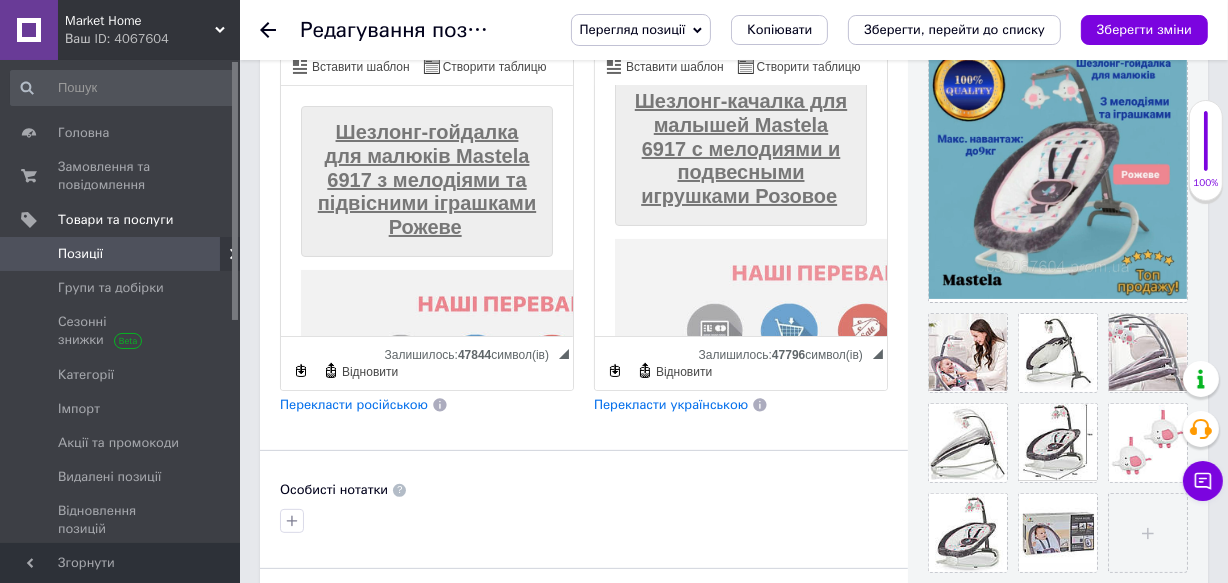 scroll, scrollTop: 0, scrollLeft: 0, axis: both 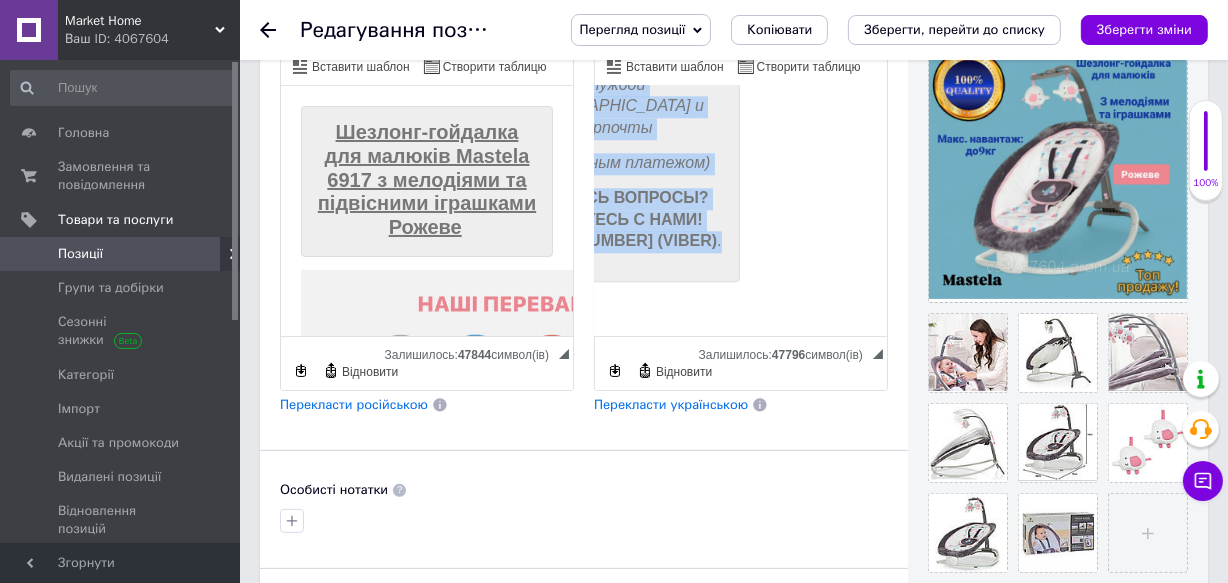 drag, startPoint x: 633, startPoint y: 113, endPoint x: 712, endPoint y: 224, distance: 136.24243 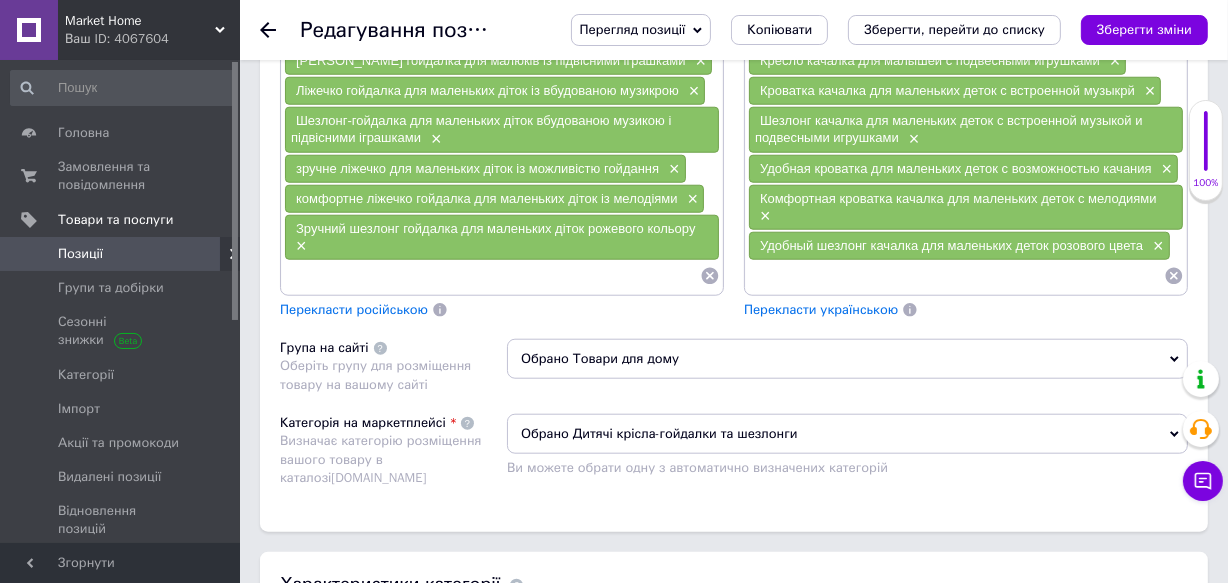 scroll, scrollTop: 1727, scrollLeft: 0, axis: vertical 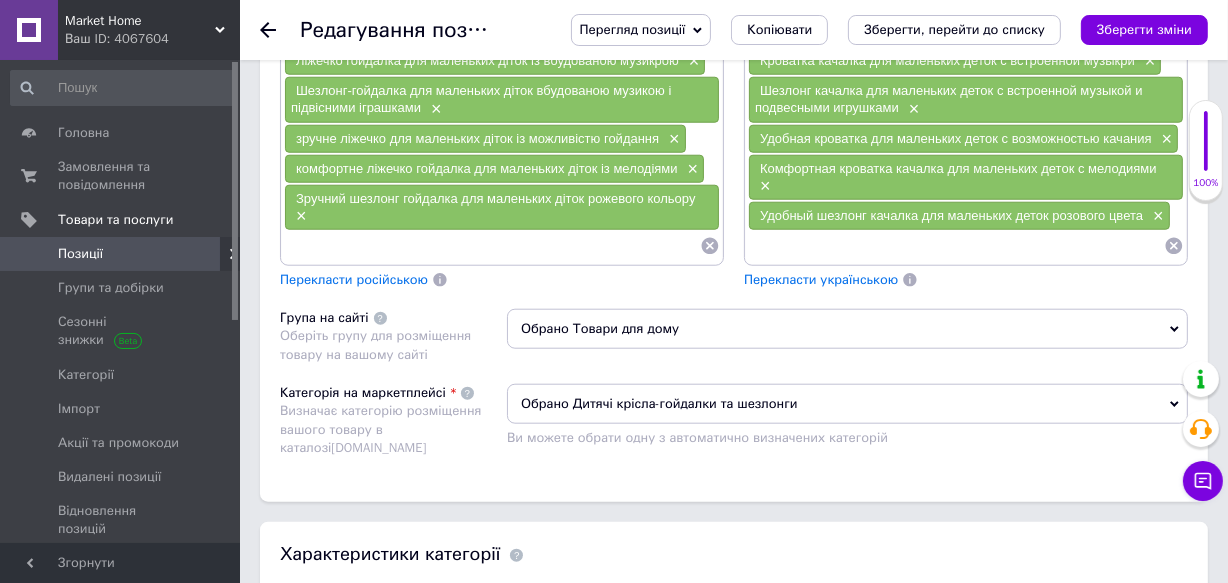 click on "Обрано Дитячі крісла-гойдалки та шезлонги" at bounding box center (847, 404) 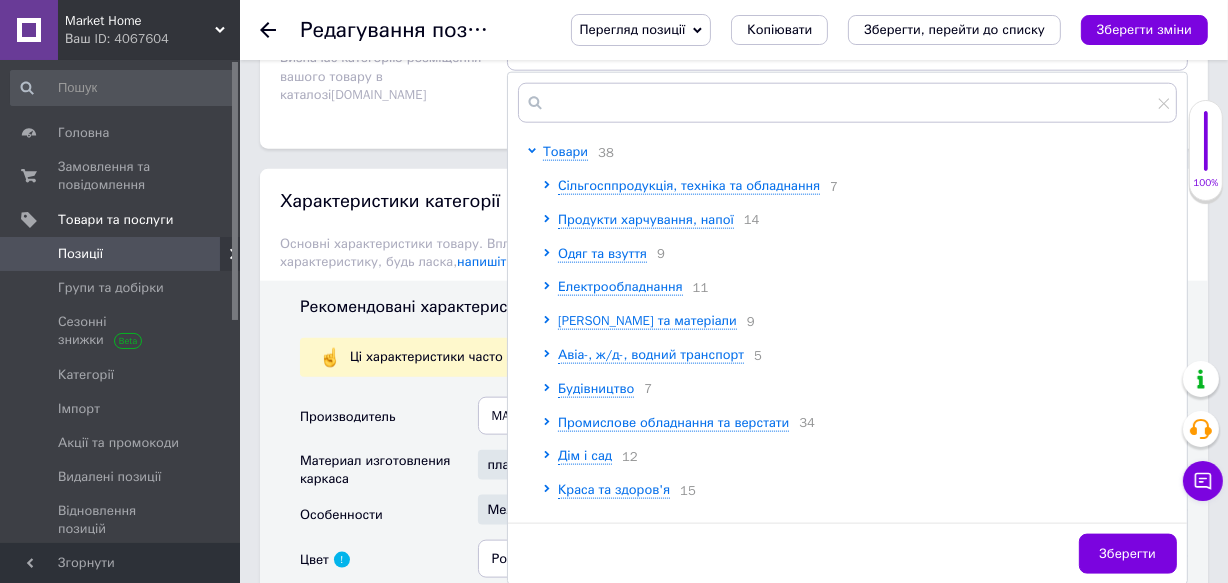 scroll, scrollTop: 2181, scrollLeft: 0, axis: vertical 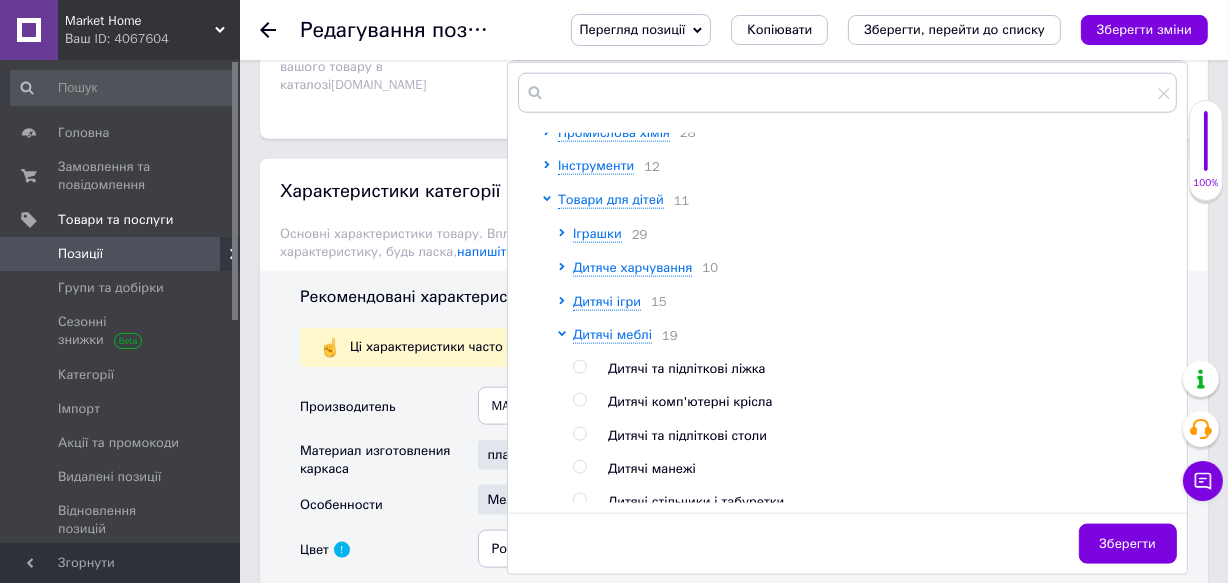 click on "Розміщення Пошукові запити (Українська) Шезлонг-гойдалка для малюків Mastela 6917 ×  зручне ліжечко для маленьких дітей ×  Шезлонг-гойдалка для малюків із мелодіями та підвісними іграшками Рожевий ×  зручне ліжечко для маленьких дітей із мелодіями та підвісними іграшками ×  Зручний дитячий шезлонг з функцією гойдалки ×  зручне дитяче [PERSON_NAME] з музикою й іграшками ×  Дитяче крісло гойдалка для дому ×  [PERSON_NAME] для малюків із підвісними іграшками ×  Ліжечко гойдалка для маленьких діток із вбудованою музикрою × × × × × Перекласти російською × × × ×" at bounding box center [734, -271] 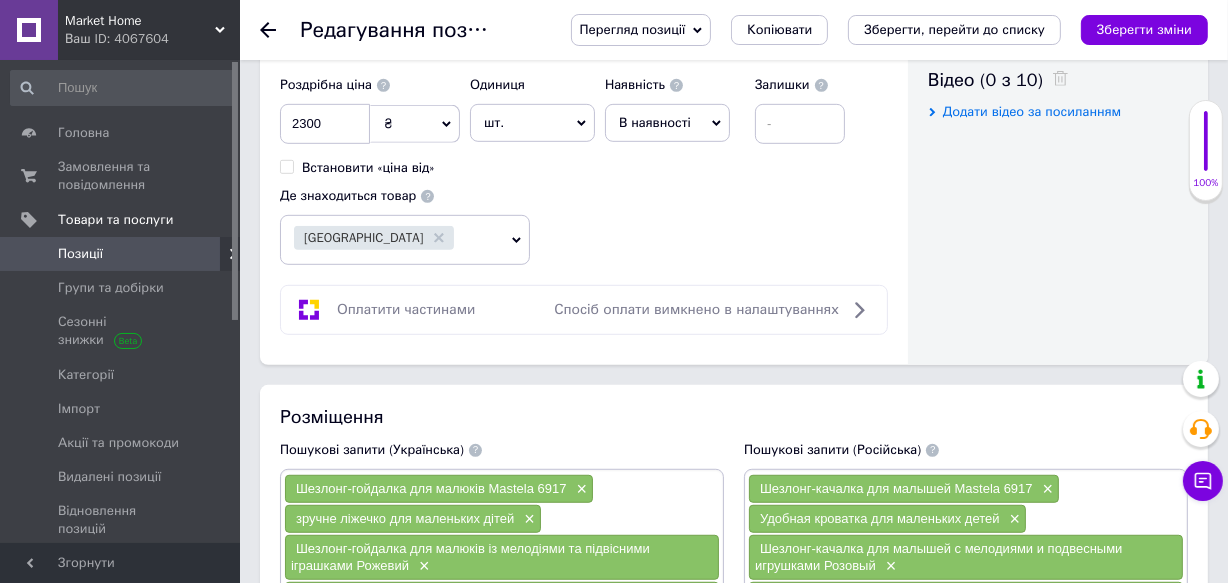 scroll, scrollTop: 1272, scrollLeft: 0, axis: vertical 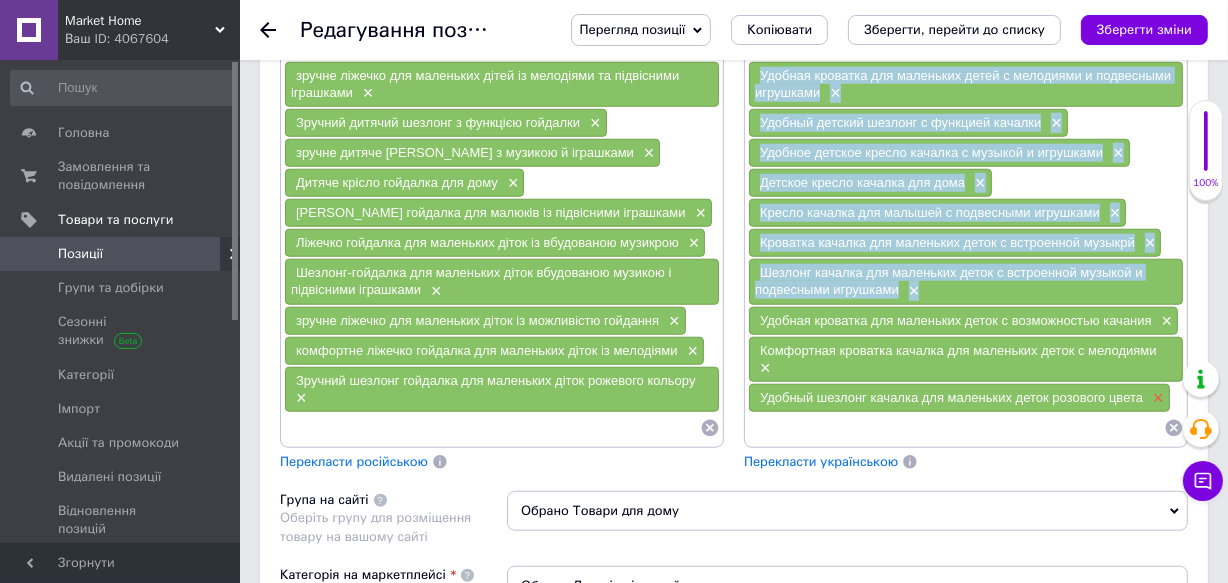 drag, startPoint x: 760, startPoint y: 229, endPoint x: 1147, endPoint y: 380, distance: 415.41547 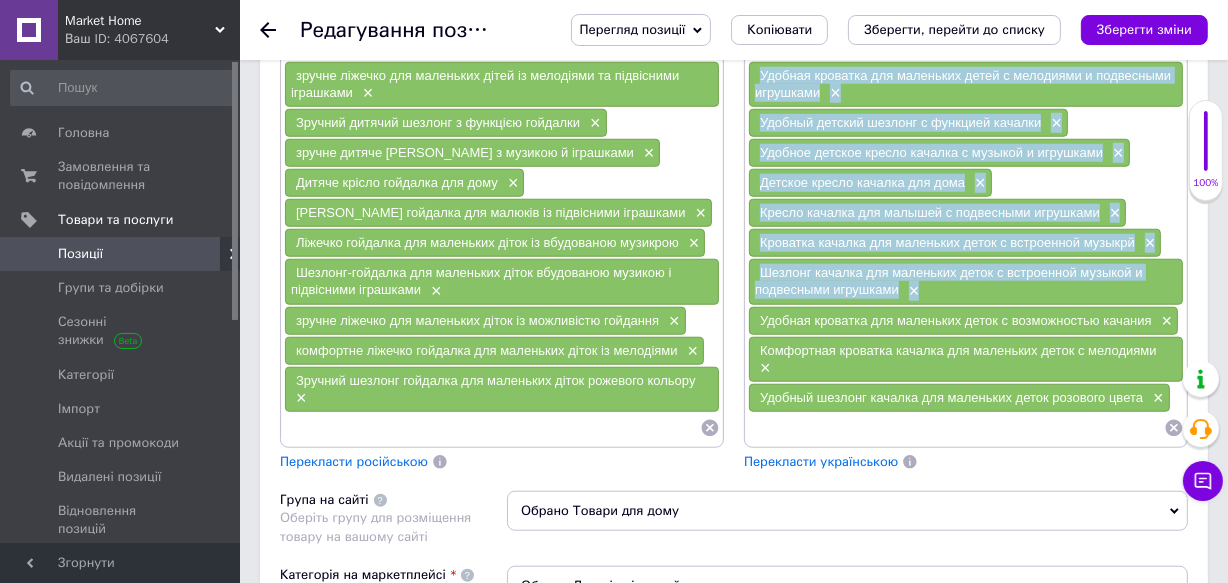 copy on "Loremip-dolorsi ame consect Adipisc 0591 ×  Elitsed doeiusmo tem incididun utlab ×  Etdolor-magnaal eni adminim v quisnostr e ullamcolab nisialiqu Exeacom ×  Consequ duisaute iru inreprehe volup v essecillu f nullaparia excepteur ×  Sintocc cupidat nonproi s culpaqui officia ×  Deserun mollita idestl perspic u omnisis n errorvolu ×  Accusan dolore laudant tot rema ×  Eaquei quaeabi inv veritat q architecto beataevit ×  Dictaexp nemoeni ips quiavolup asper a oditfugitc magnido ×  Eosrati sequine neq porroquis dolor a numquameiu moditem i magnamquae etiamminu ×  Solutan eligendi opt cumquenih imped q placeatfacer possimu ×  Assumendar temporib autemqu off debitisre neces s evenietvo ×  Repudia recusan itaquee hic tenetursa delec reiciend volup..." 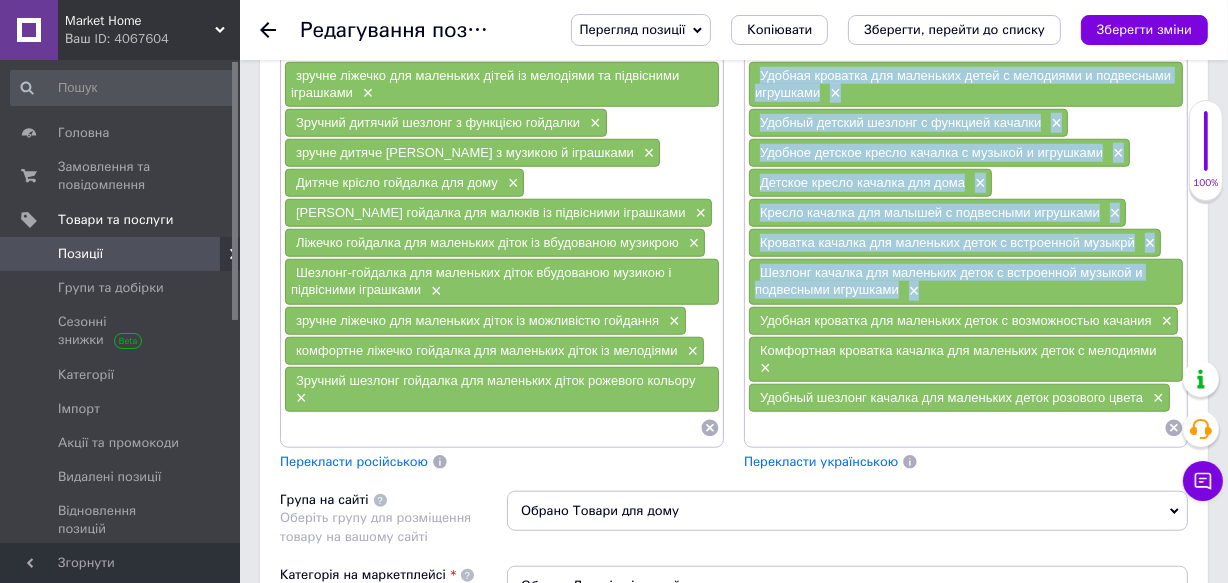 copy on "Loremip-dolorsi ame consect Adipisc 0591 ×  Elitsed doeiusmo tem incididun utlab ×  Etdolor-magnaal eni adminim v quisnostr e ullamcolab nisialiqu Exeacom ×  Consequ duisaute iru inreprehe volup v essecillu f nullaparia excepteur ×  Sintocc cupidat nonproi s culpaqui officia ×  Deserun mollita idestl perspic u omnisis n errorvolu ×  Accusan dolore laudant tot rema ×  Eaquei quaeabi inv veritat q architecto beataevit ×  Dictaexp nemoeni ips quiavolup asper a oditfugitc magnido ×  Eosrati sequine neq porroquis dolor a numquameiu moditem i magnamquae etiamminu ×  Solutan eligendi opt cumquenih imped q placeatfacer possimu ×  Assumendar temporib autemqu off debitisre neces s evenietvo ×  Repudia recusan itaquee hic tenetursa delec reiciend volup..." 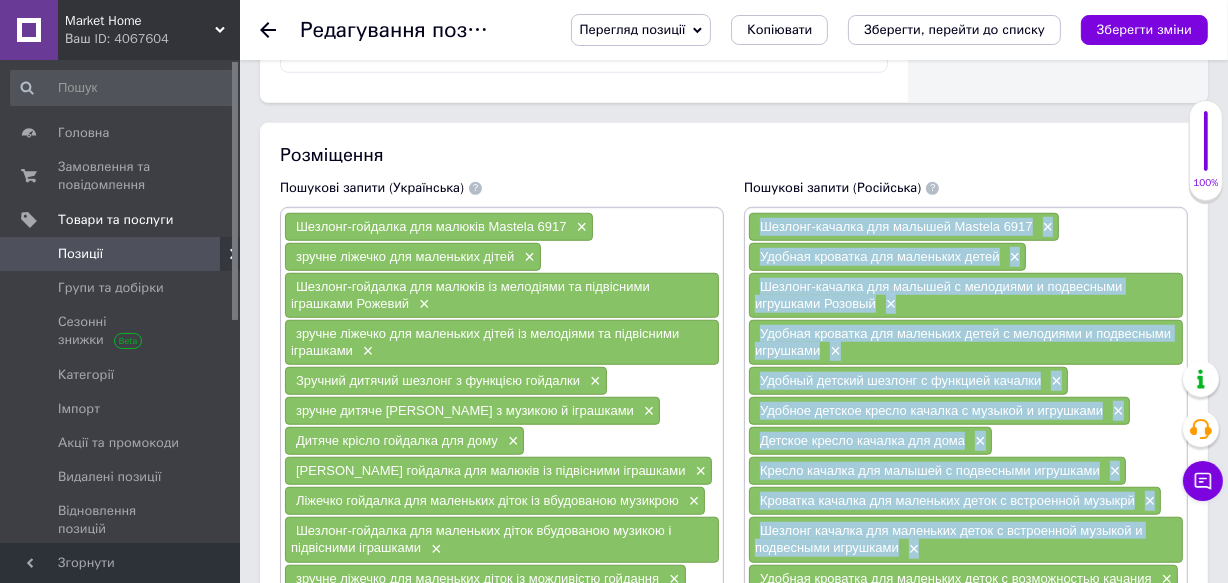 scroll, scrollTop: 1272, scrollLeft: 0, axis: vertical 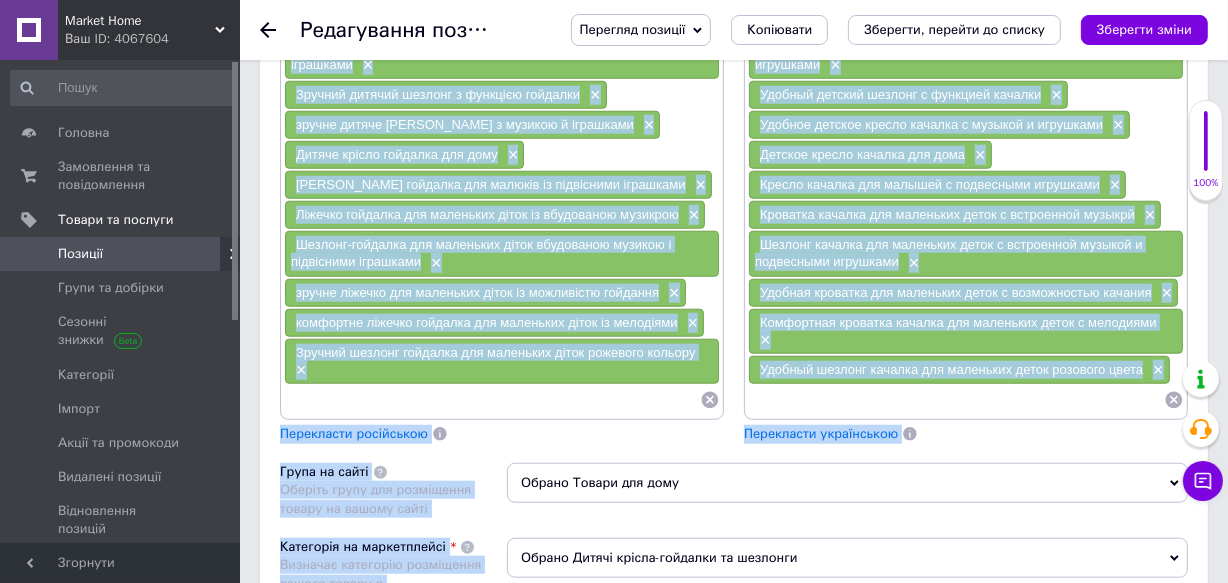 drag, startPoint x: 290, startPoint y: 234, endPoint x: 697, endPoint y: 344, distance: 421.6029 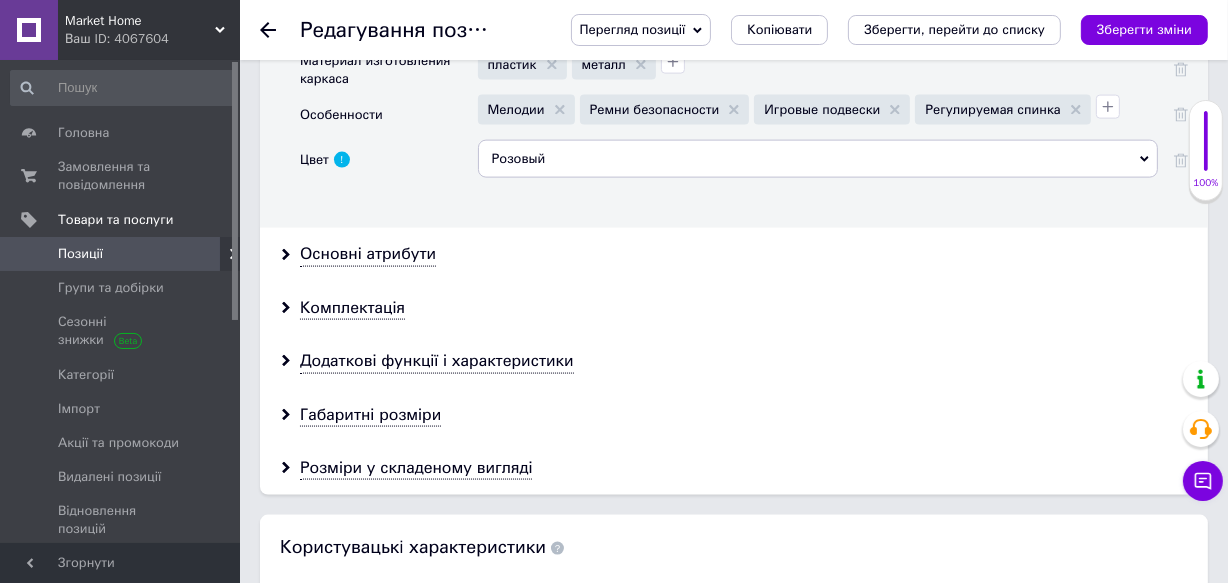 scroll, scrollTop: 2482, scrollLeft: 0, axis: vertical 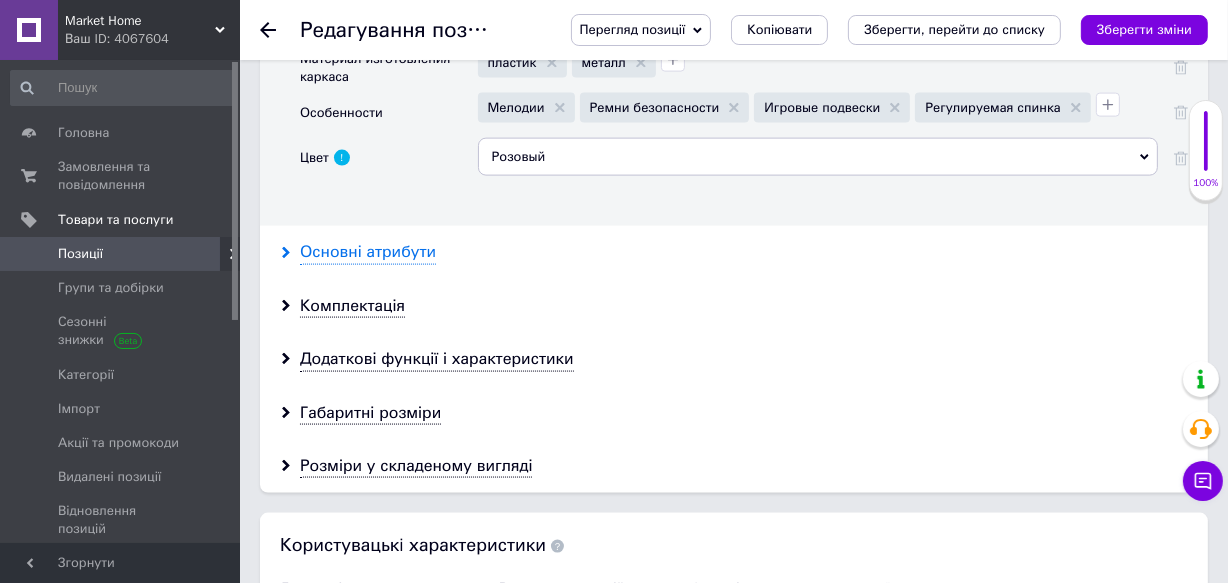 click on "Основні атрибути" at bounding box center (368, 252) 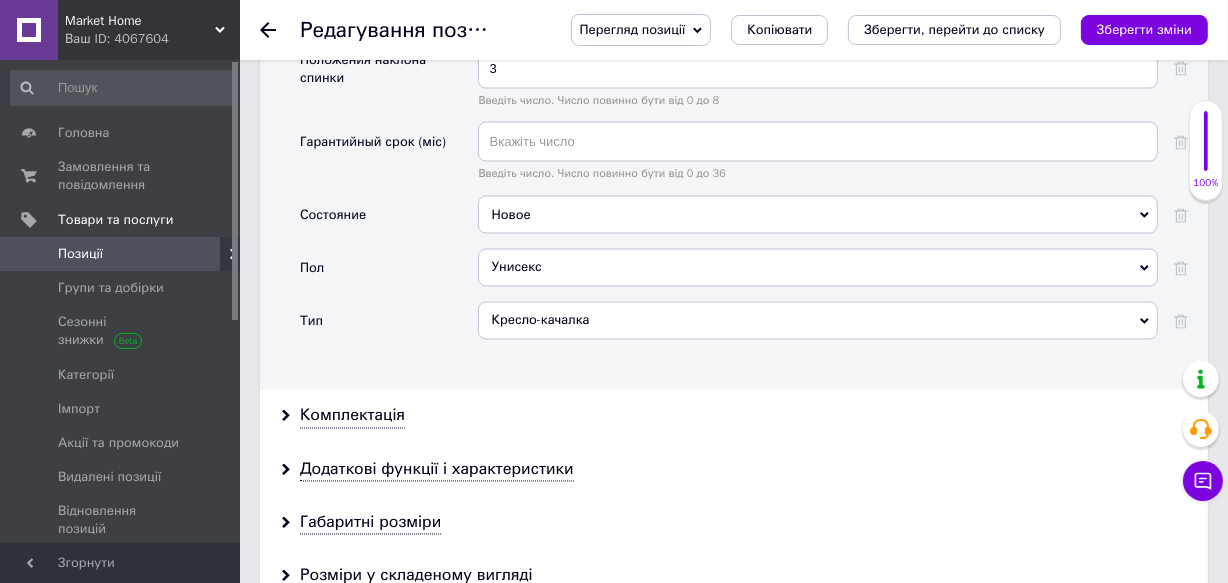 scroll, scrollTop: 3119, scrollLeft: 0, axis: vertical 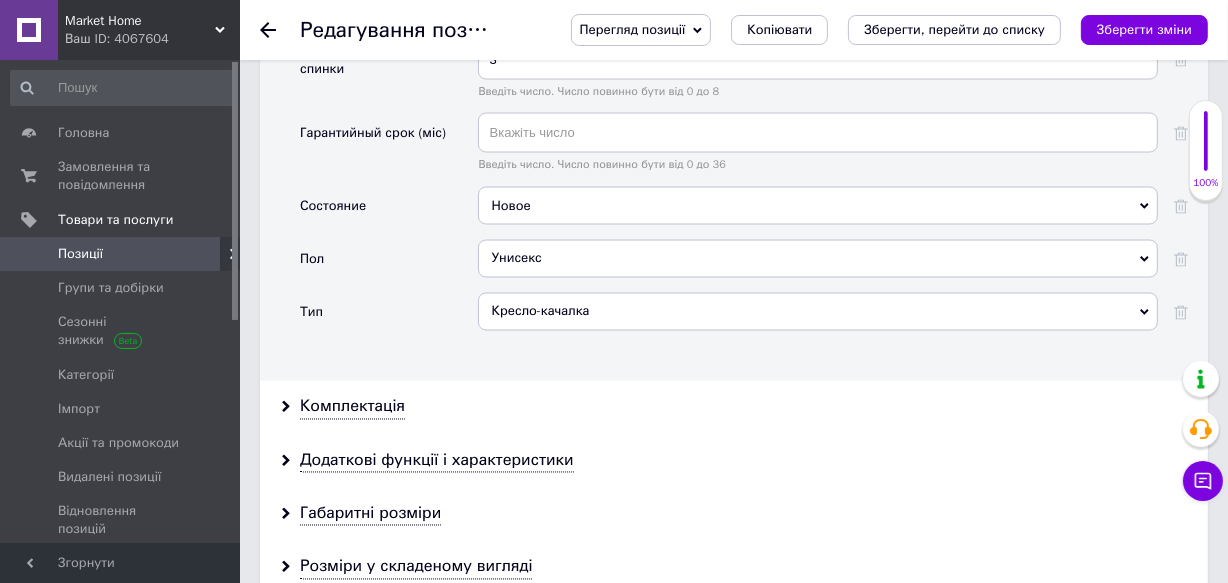 click on "Комплектація" at bounding box center [734, 407] 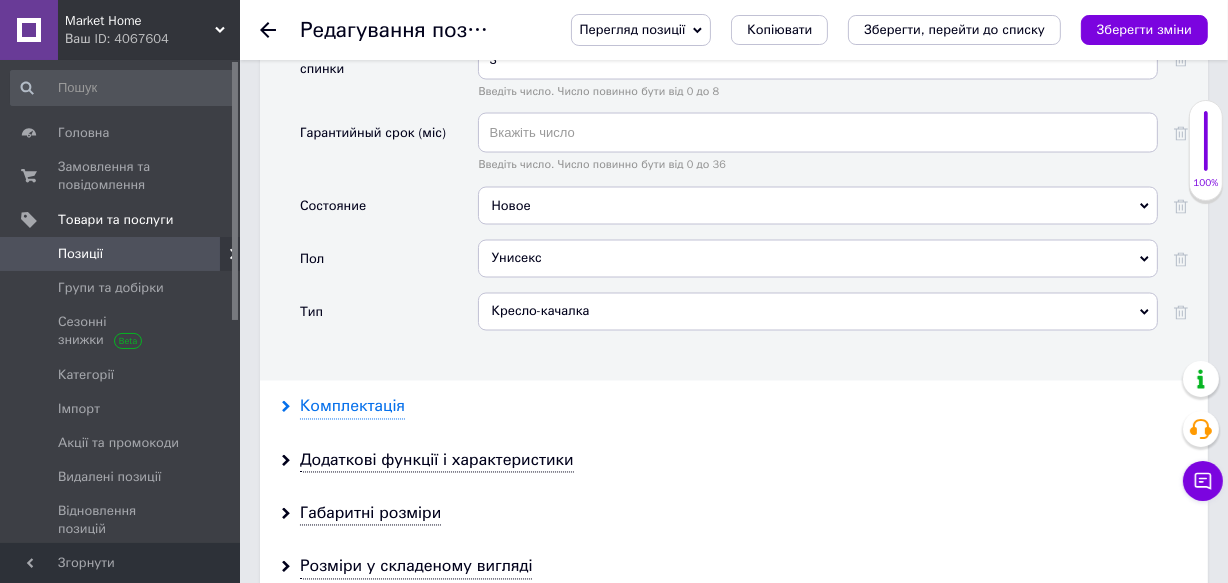 click on "Комплектація" at bounding box center (352, 407) 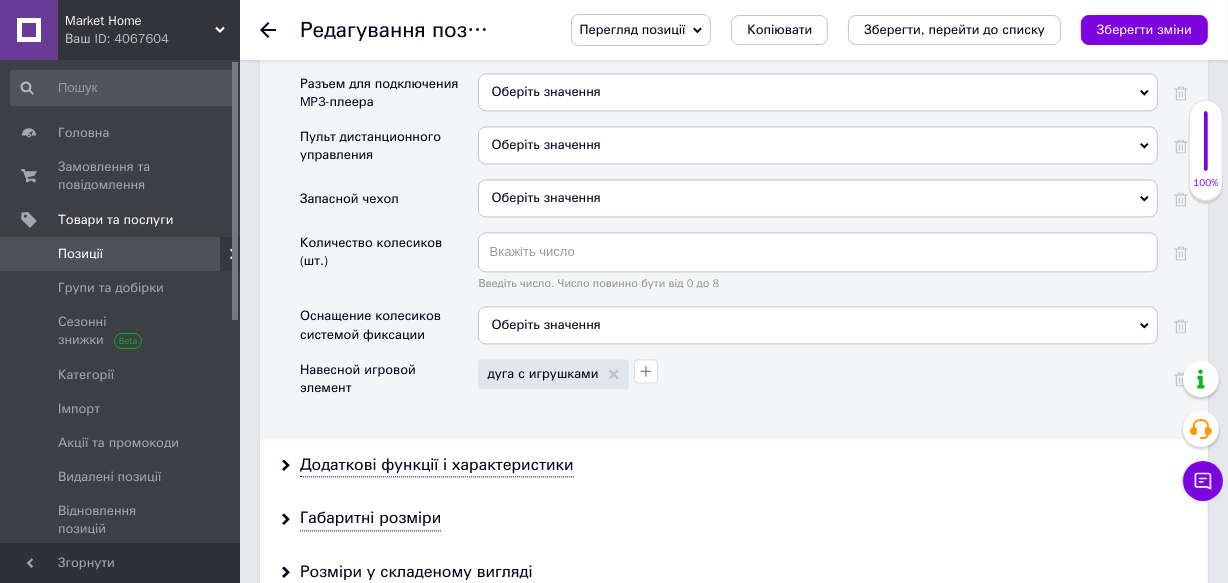scroll, scrollTop: 3755, scrollLeft: 0, axis: vertical 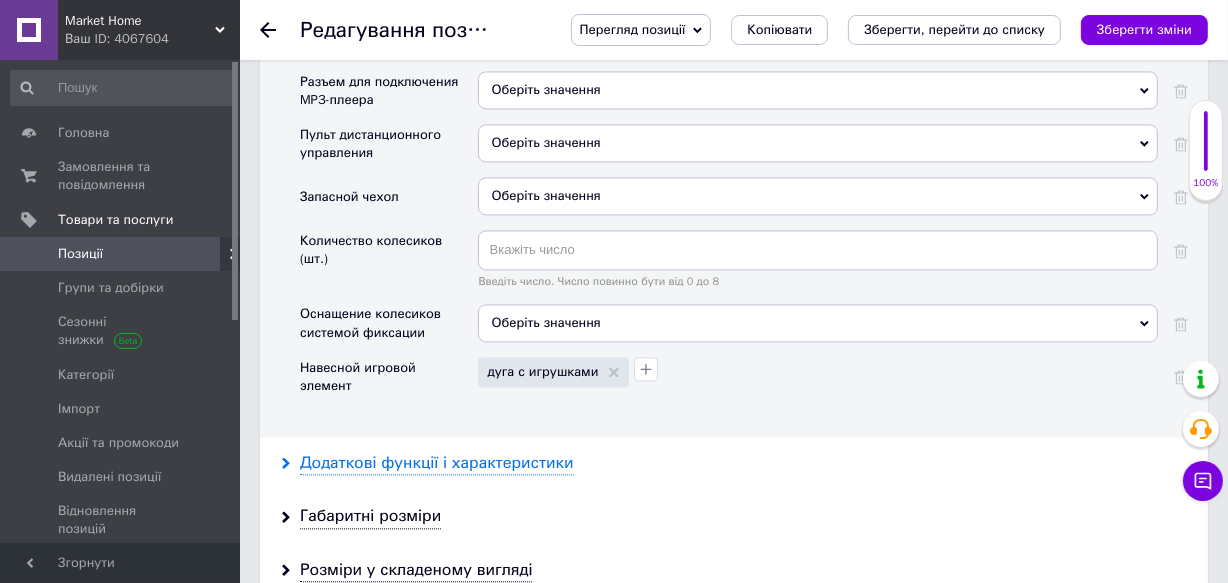 click on "Додаткові функції і характеристики" at bounding box center (437, 463) 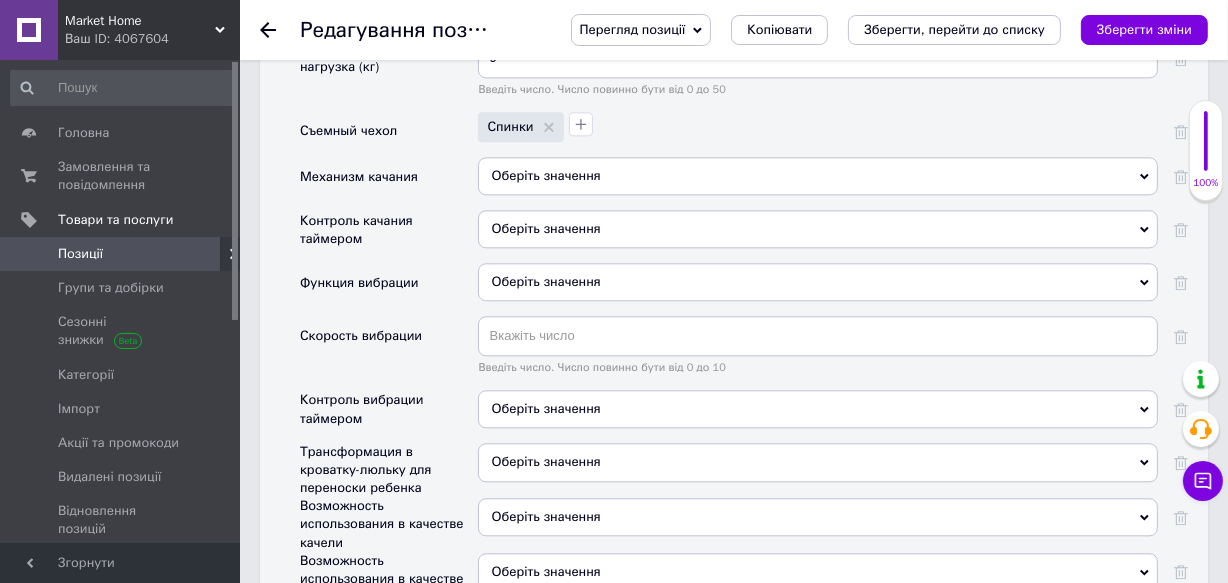 scroll, scrollTop: 4391, scrollLeft: 0, axis: vertical 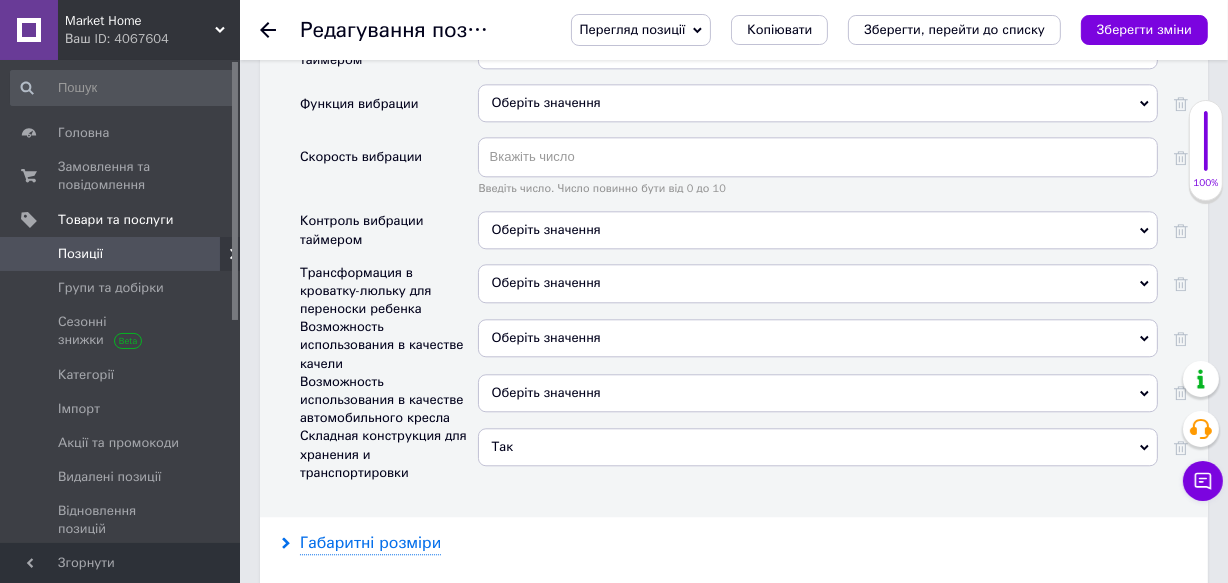 click on "Габаритні розміри" at bounding box center [370, 543] 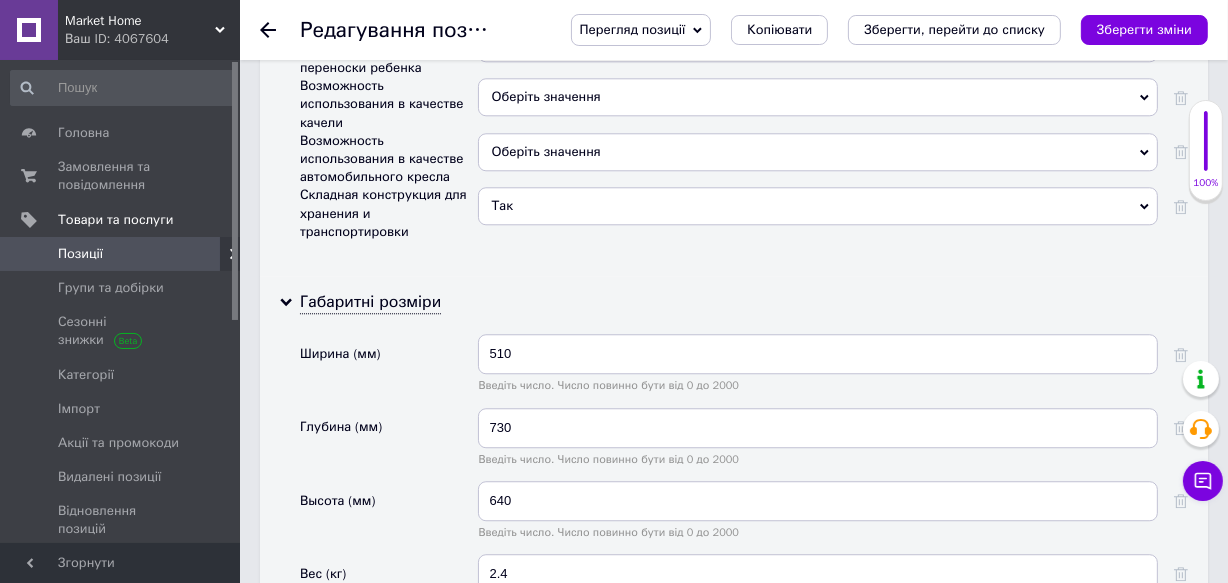 scroll, scrollTop: 4664, scrollLeft: 0, axis: vertical 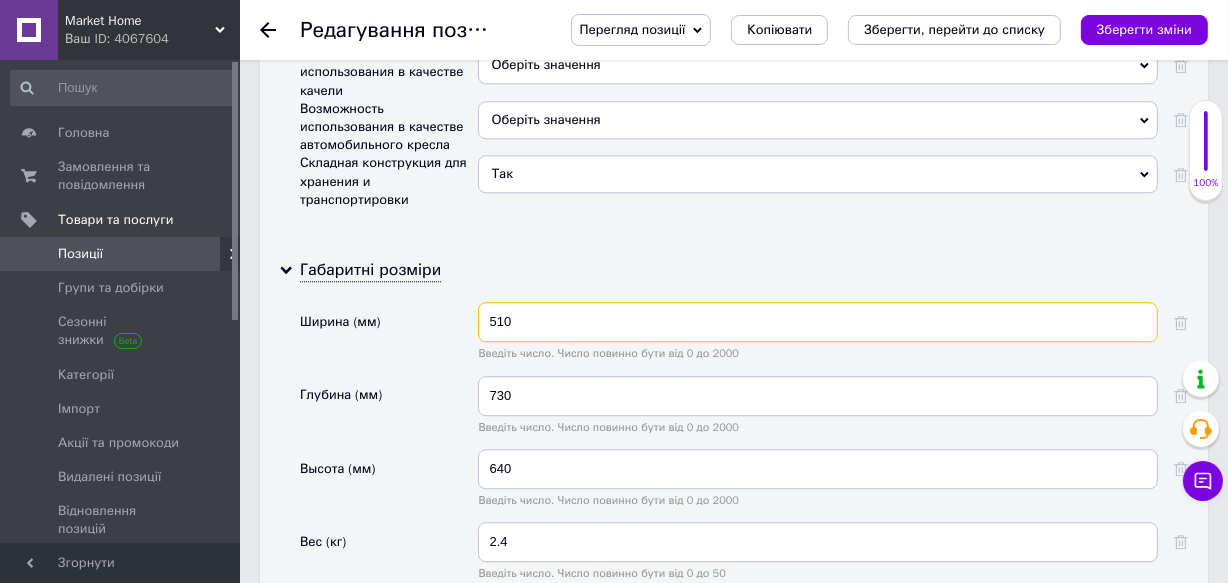 click on "510" at bounding box center (818, 322) 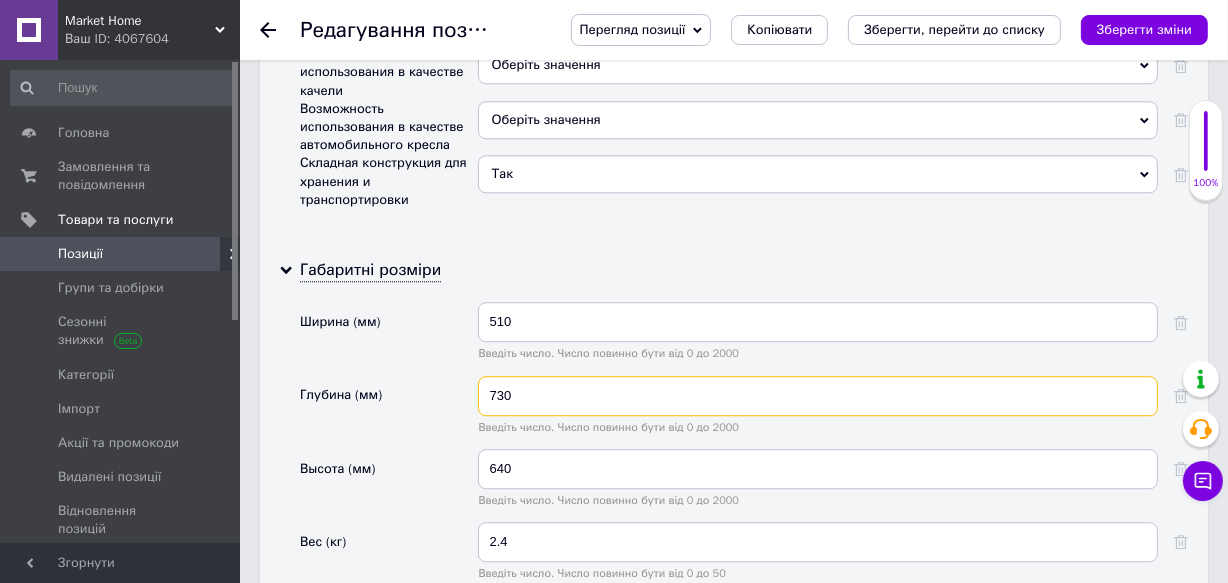 click on "730" at bounding box center [818, 396] 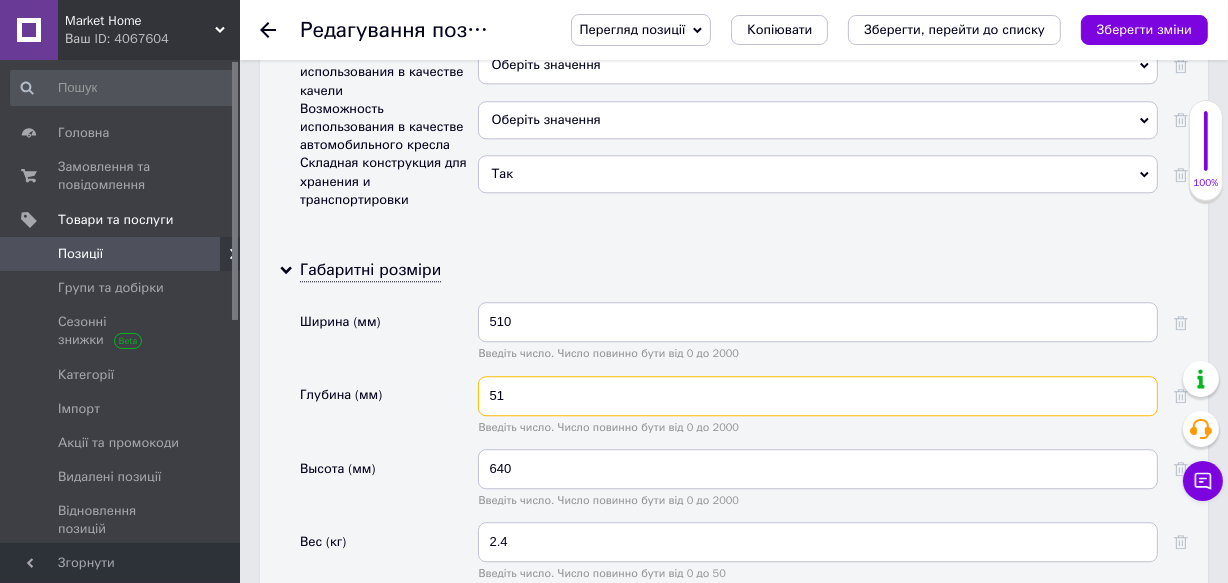 type on "5" 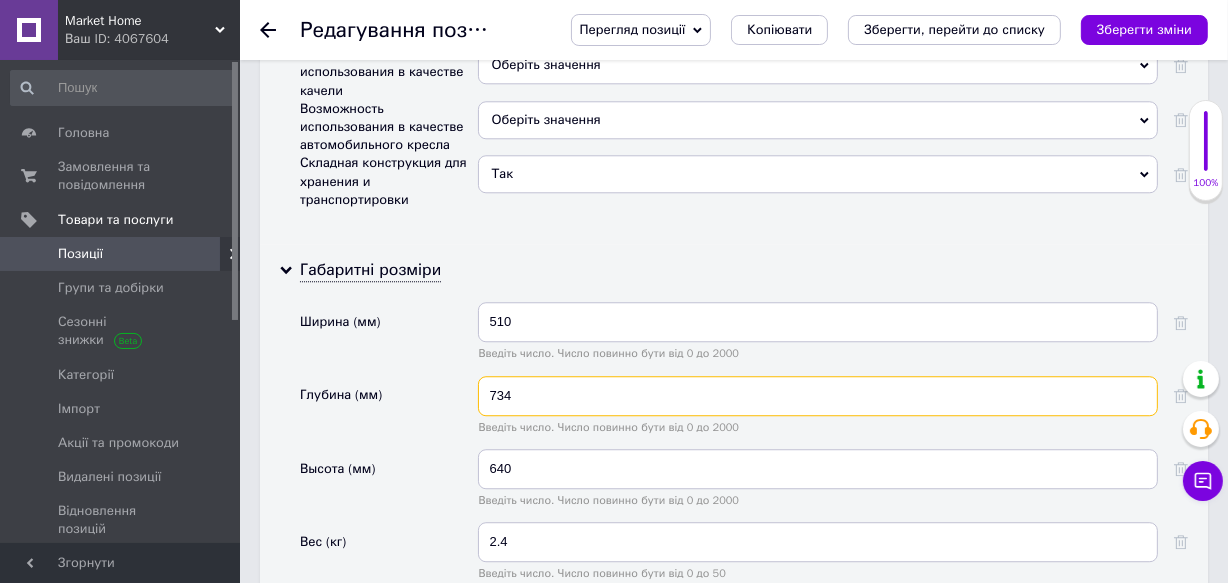 type on "734" 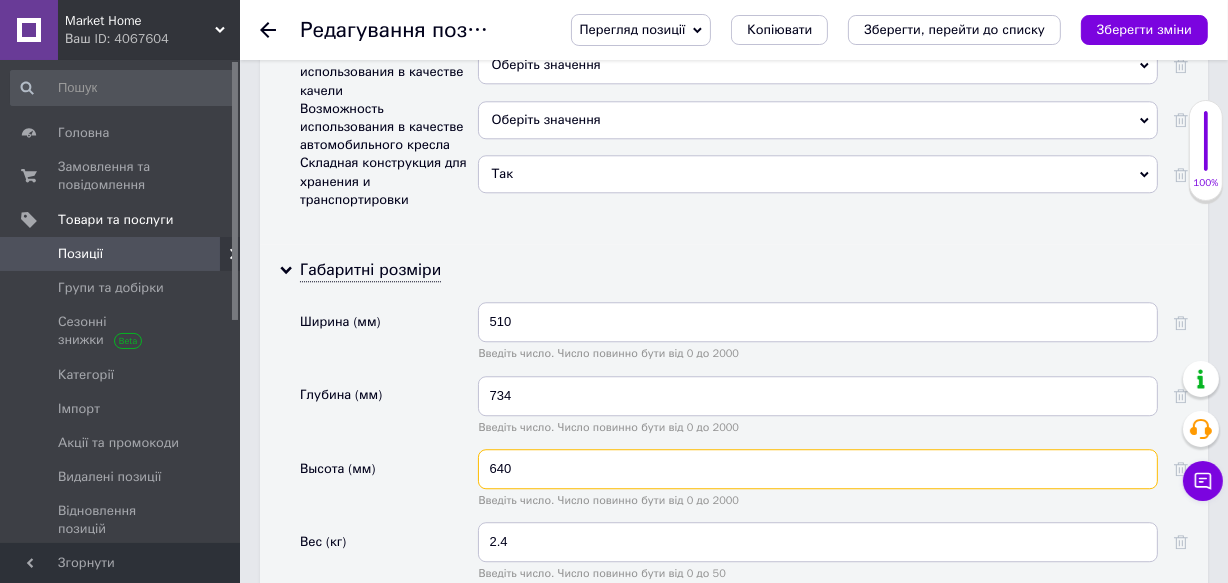 click on "640" at bounding box center [818, 469] 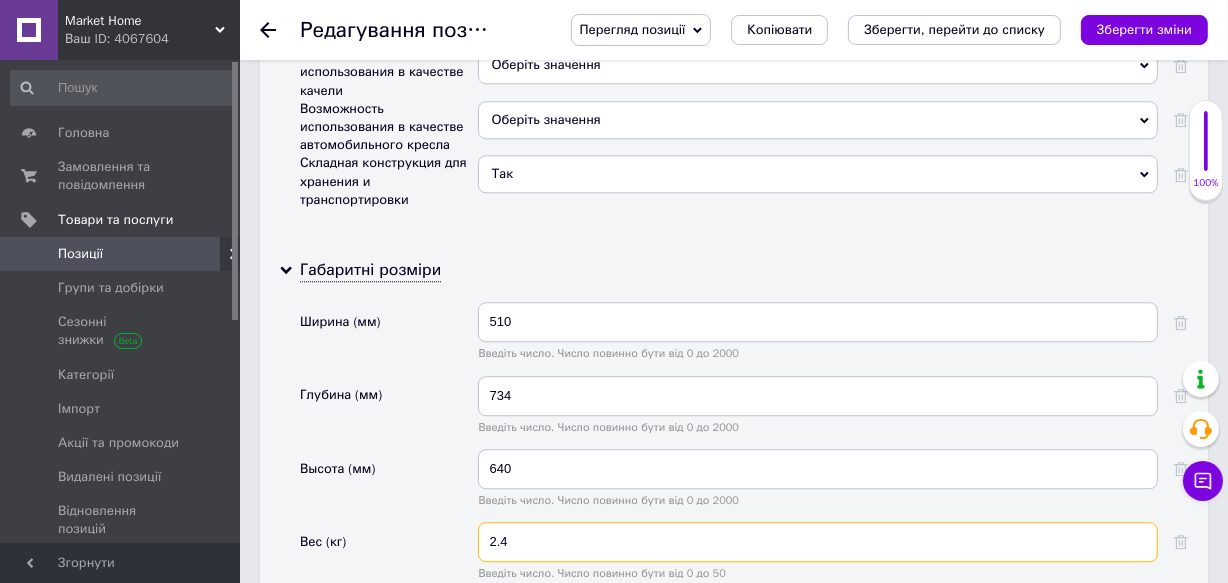click on "2.4" at bounding box center [818, 542] 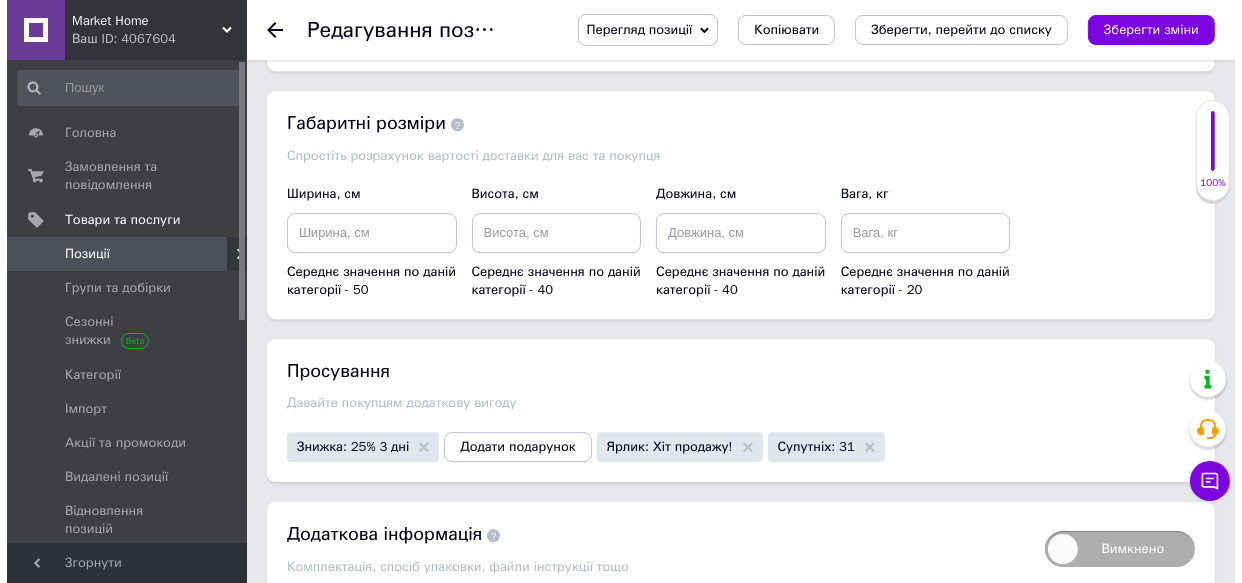 scroll, scrollTop: 5540, scrollLeft: 0, axis: vertical 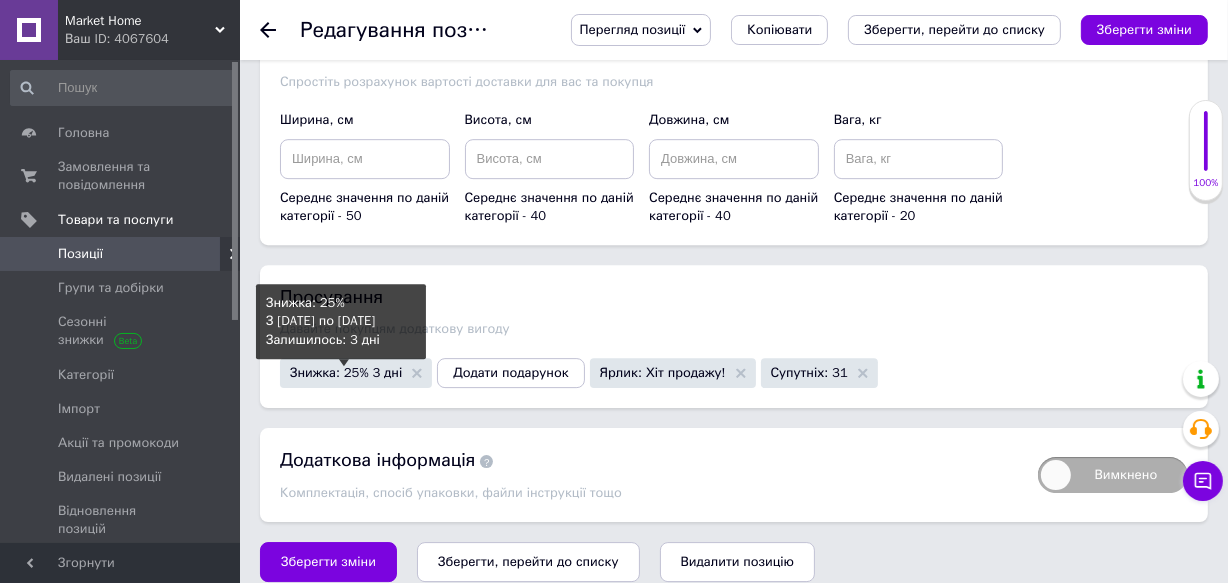 click on "Знижка: 25% 3 дні" at bounding box center [346, 372] 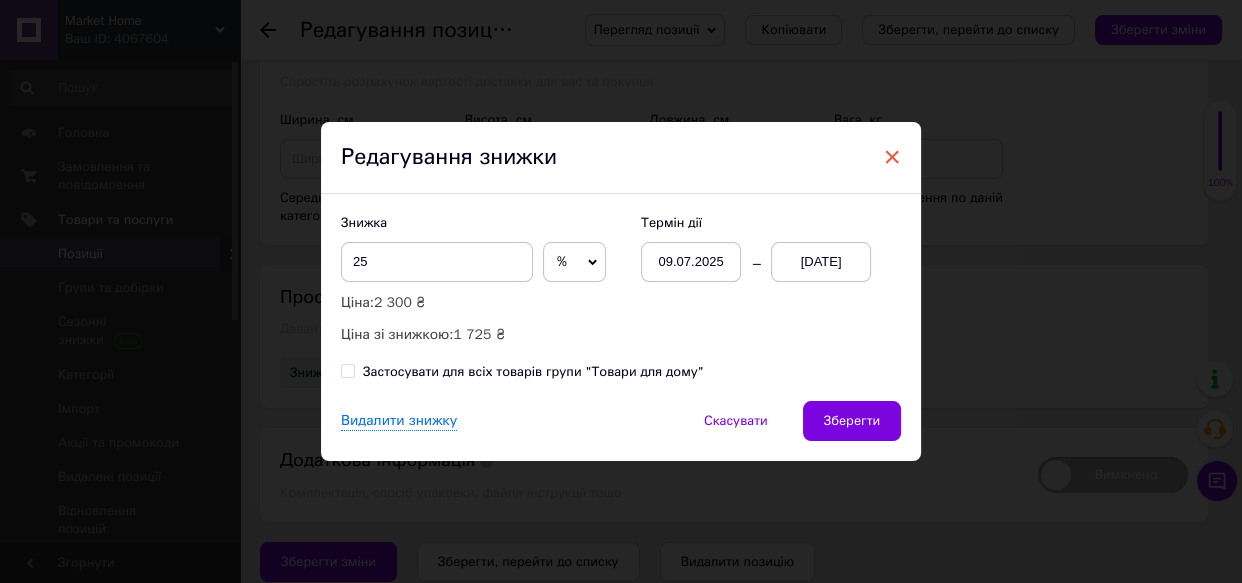 click on "×" at bounding box center [892, 157] 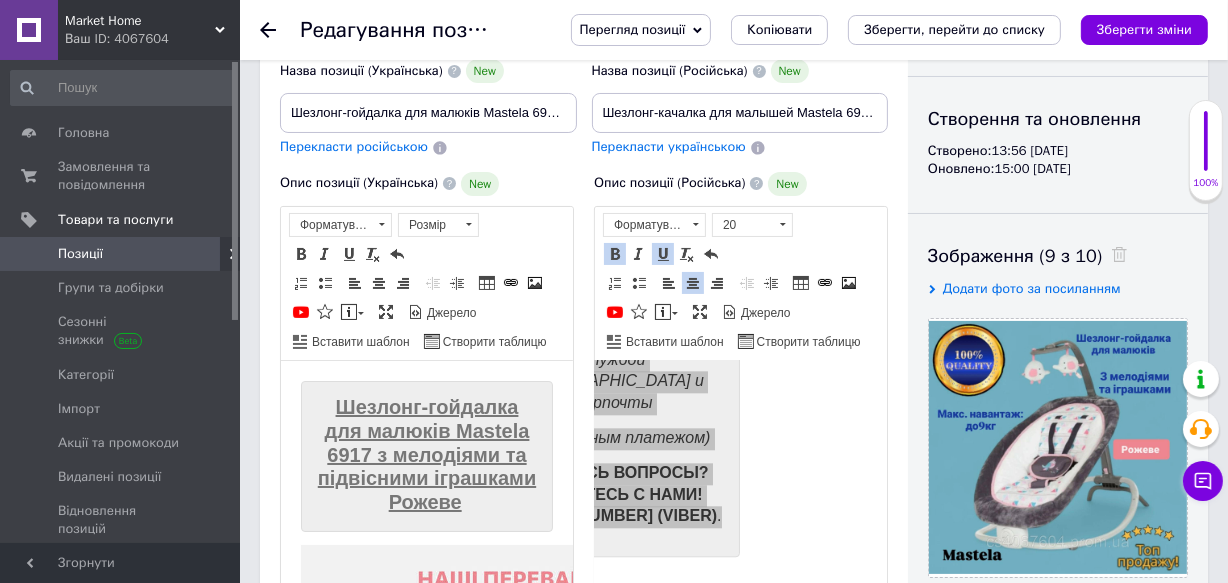 scroll, scrollTop: 0, scrollLeft: 0, axis: both 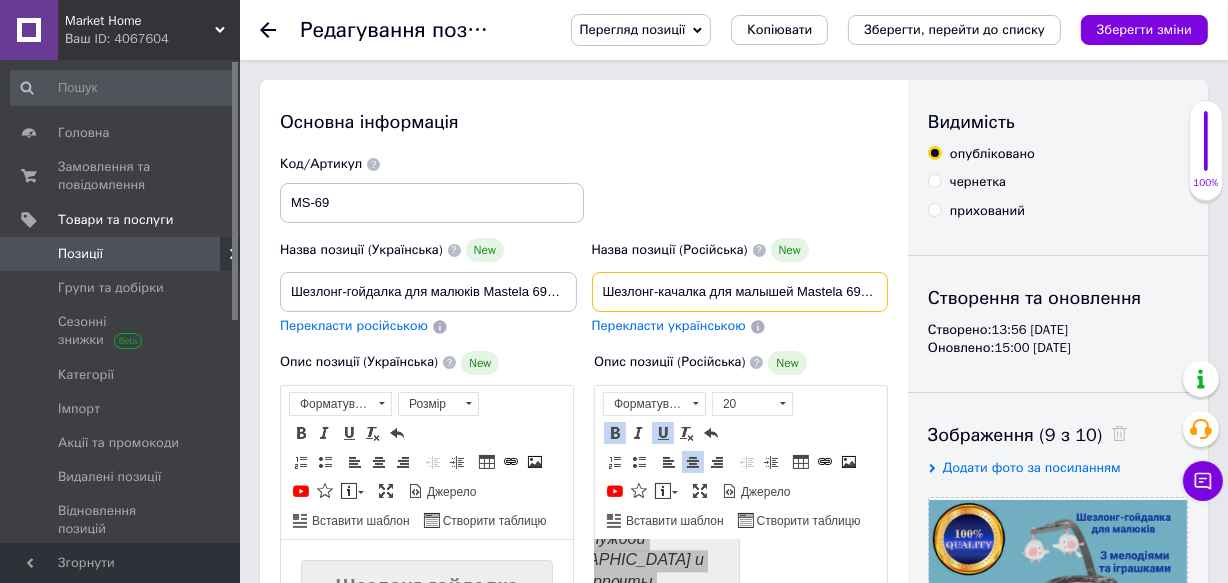 drag, startPoint x: 602, startPoint y: 288, endPoint x: 706, endPoint y: 300, distance: 104.69002 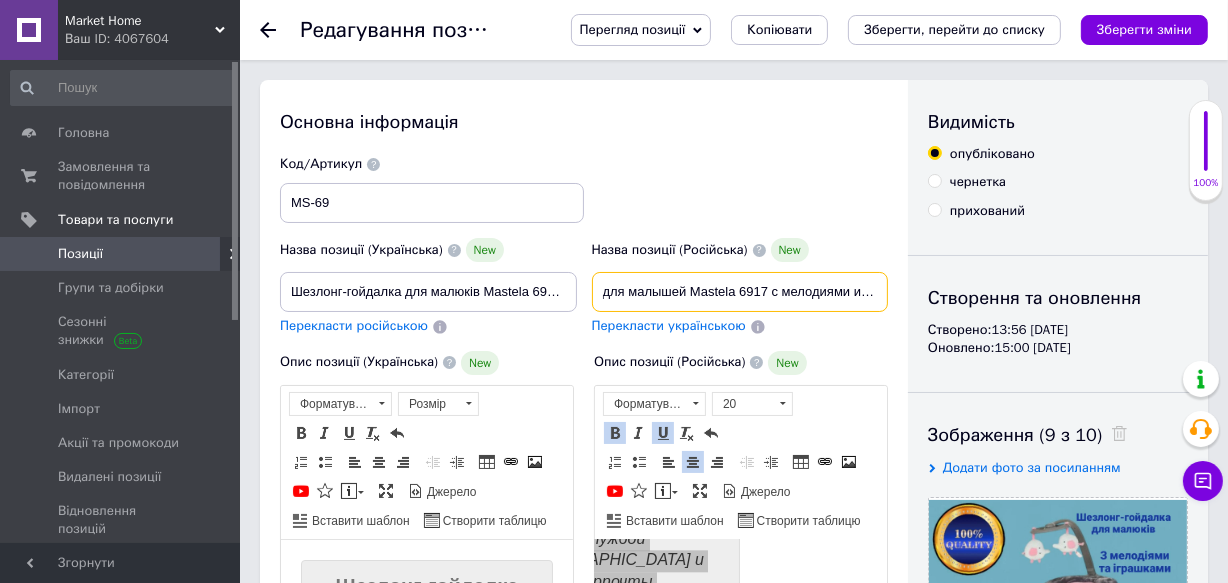 type on "для малышей Mastela 6917 с мелодиями и подвесными игрушками Розовый Удобная кроватка для маленьких детей" 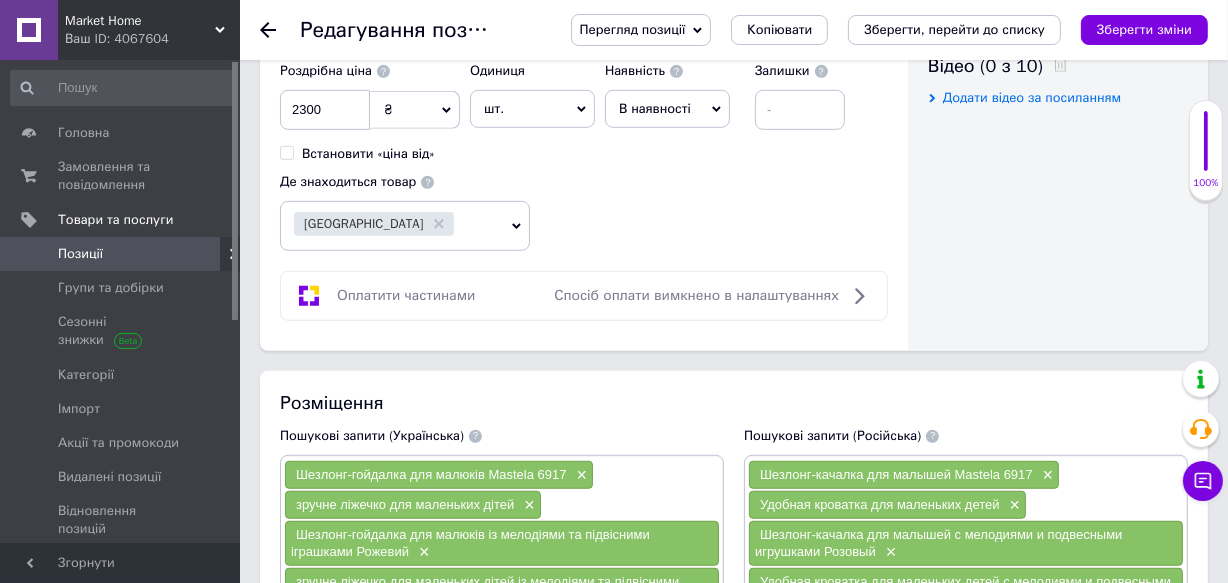 scroll, scrollTop: 1181, scrollLeft: 0, axis: vertical 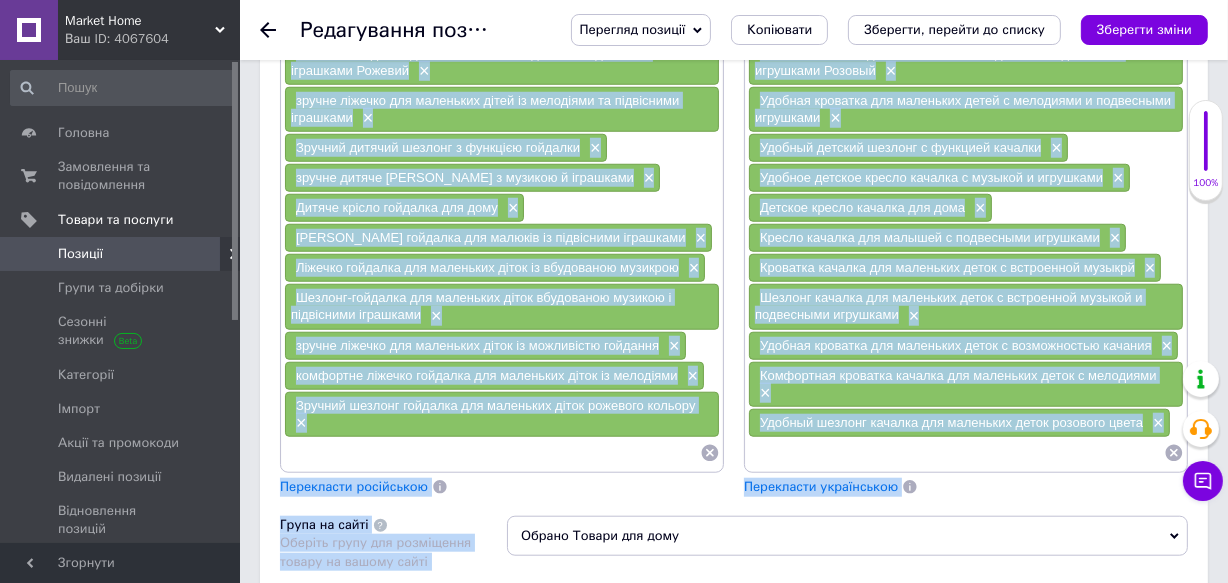 drag, startPoint x: 296, startPoint y: 322, endPoint x: 697, endPoint y: 399, distance: 408.32584 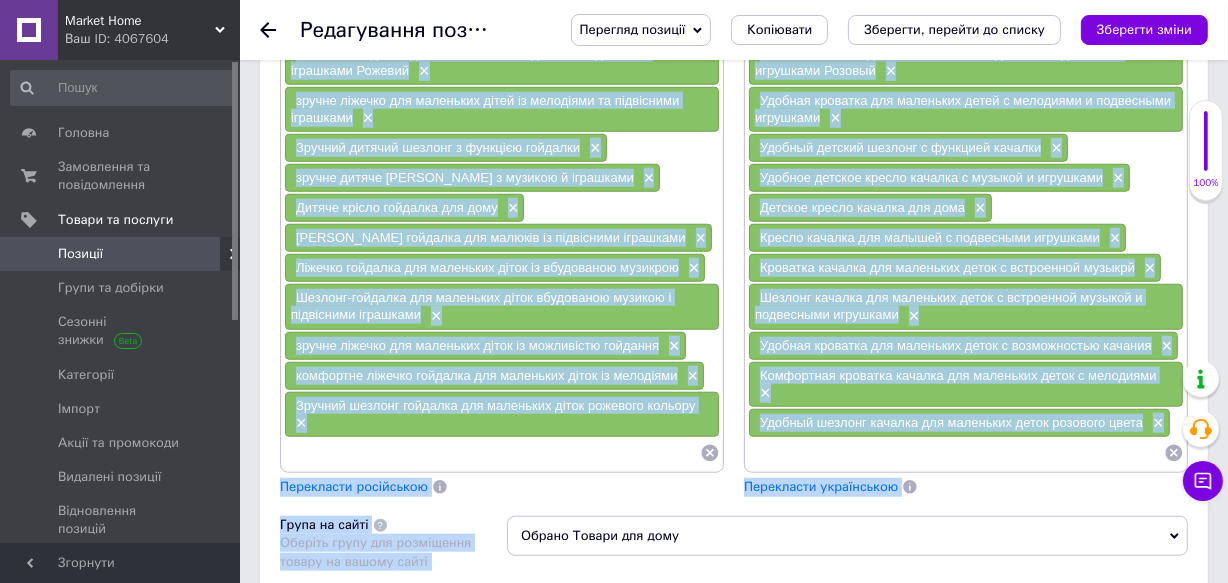 copy on "Loremip-dolorsit ame consect Adipisc 0835 ×  elitse doeiusm tem incididun utlab ×  Etdolor-magnaali eni adminim ve quisnostr ex ullamcolab nisialiqu Exeacom ×  conseq duisaut iru inreprehe volup ve essecillu fu nullaparia excepteur ×  Sintocc cupidat nonproi s culpaqui officiad ×  mollit animid estlab perspici u omnisis n errorvolu ×  Accusa dolore laudanti tot rema ×  Eaquei quaeabil inv veritat qu architecto beataevit ×  Dictaex nemoenim ips quiavolup asper au oditfugitc magnidol ×  Eosrati-sequines neq porroquis dolor adipiscinu eiusmod t inciduntma quaeratet ×  minuss nobisel opt cumquenih imped qu placeatfac possimus ×  assumenda repelle temporib aut quibusdam offic de rerumnece ×  Saepeev volupta repudian rec itaqueear hicte sapiente delectu..." 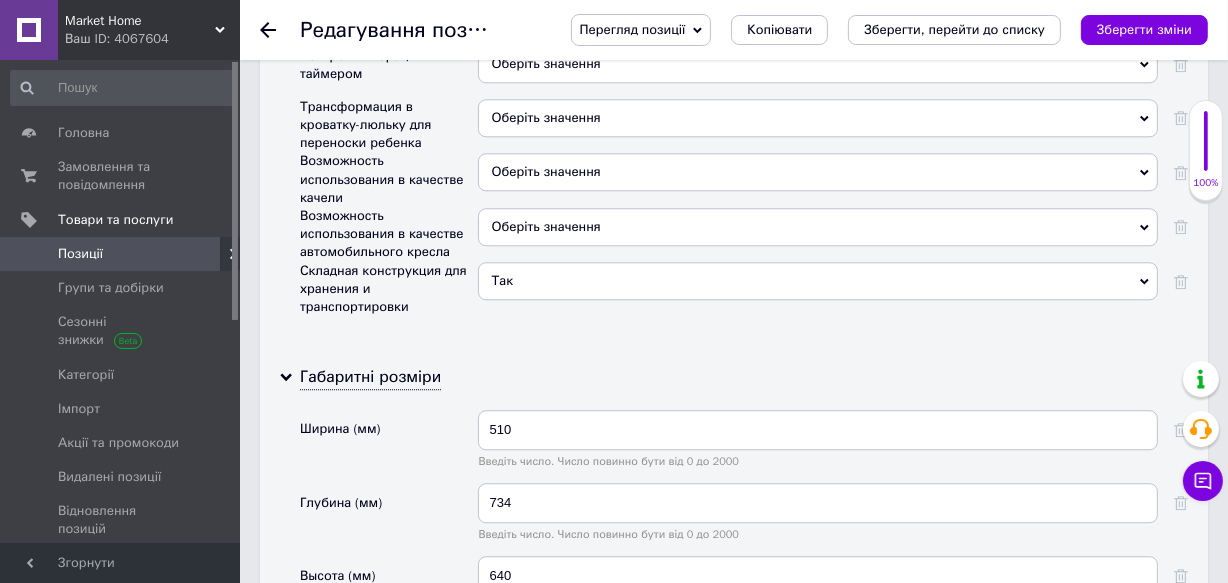 scroll, scrollTop: 4610, scrollLeft: 0, axis: vertical 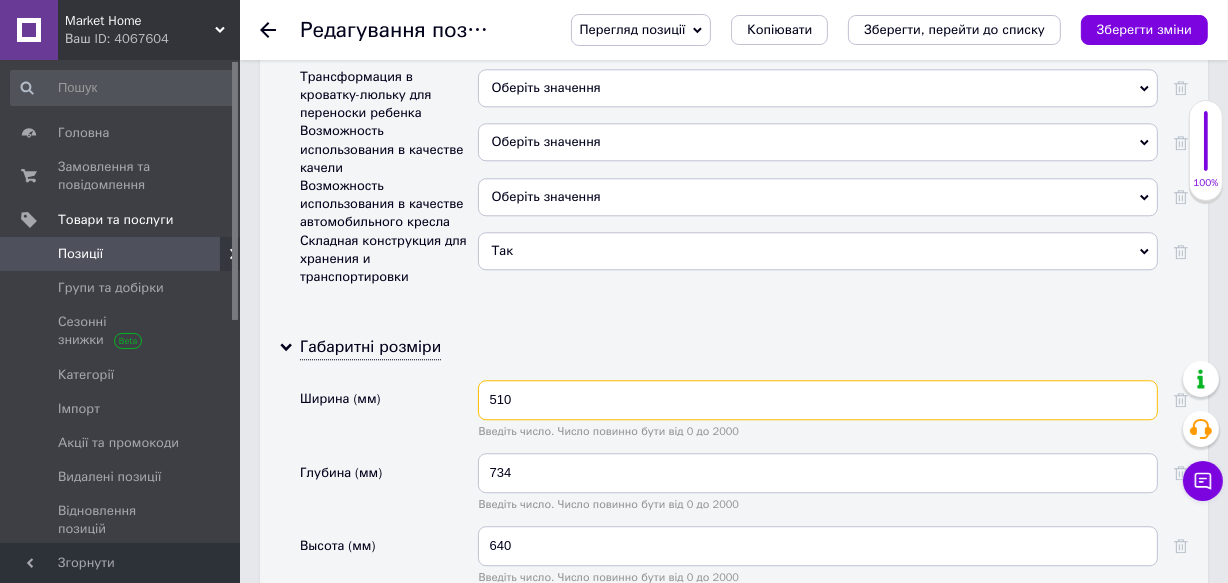 click on "510" at bounding box center (818, 400) 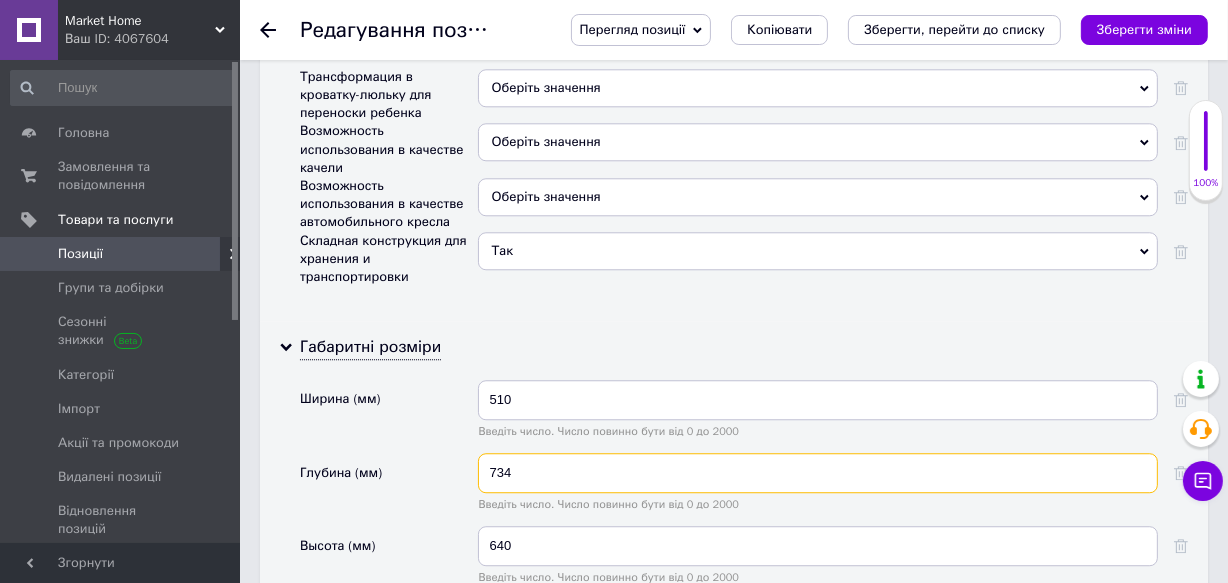 click on "734" at bounding box center [818, 473] 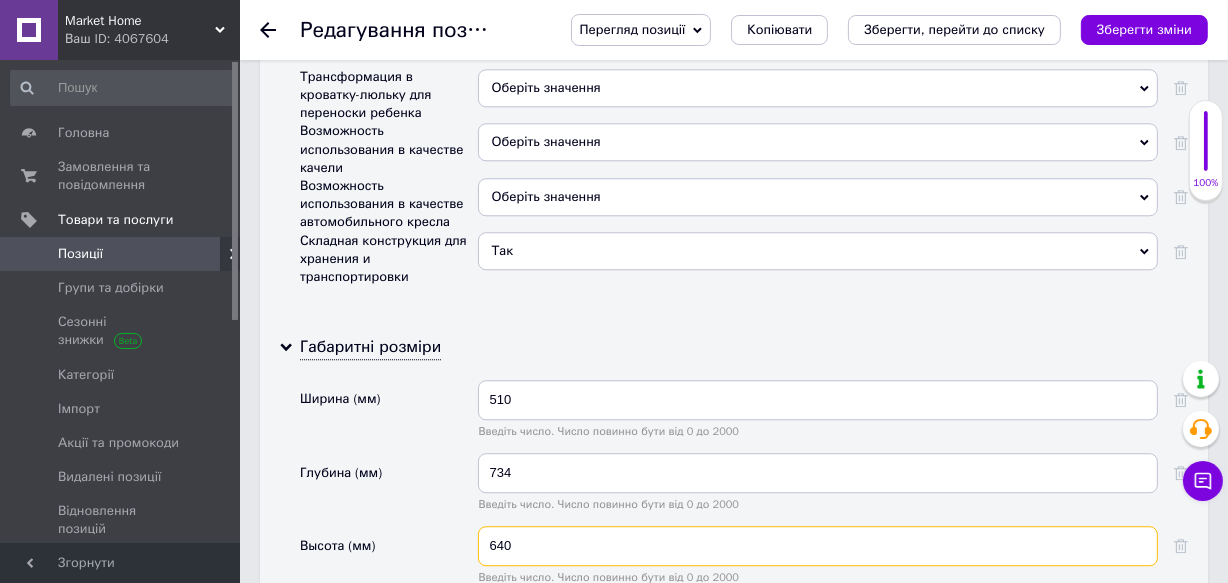 click on "640" at bounding box center (818, 546) 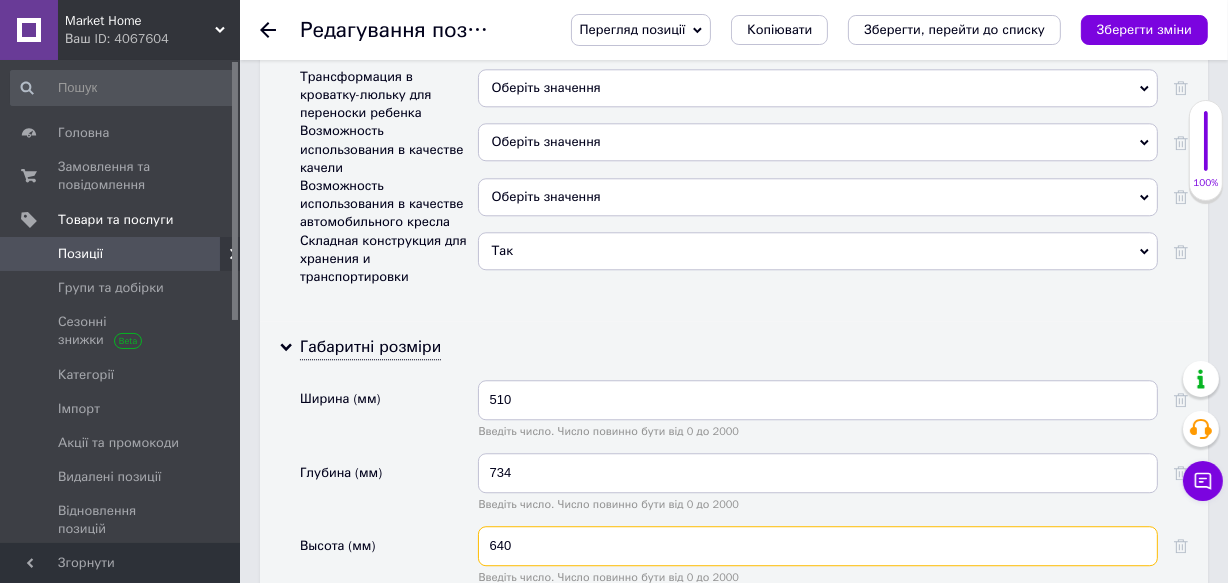 scroll, scrollTop: 4701, scrollLeft: 0, axis: vertical 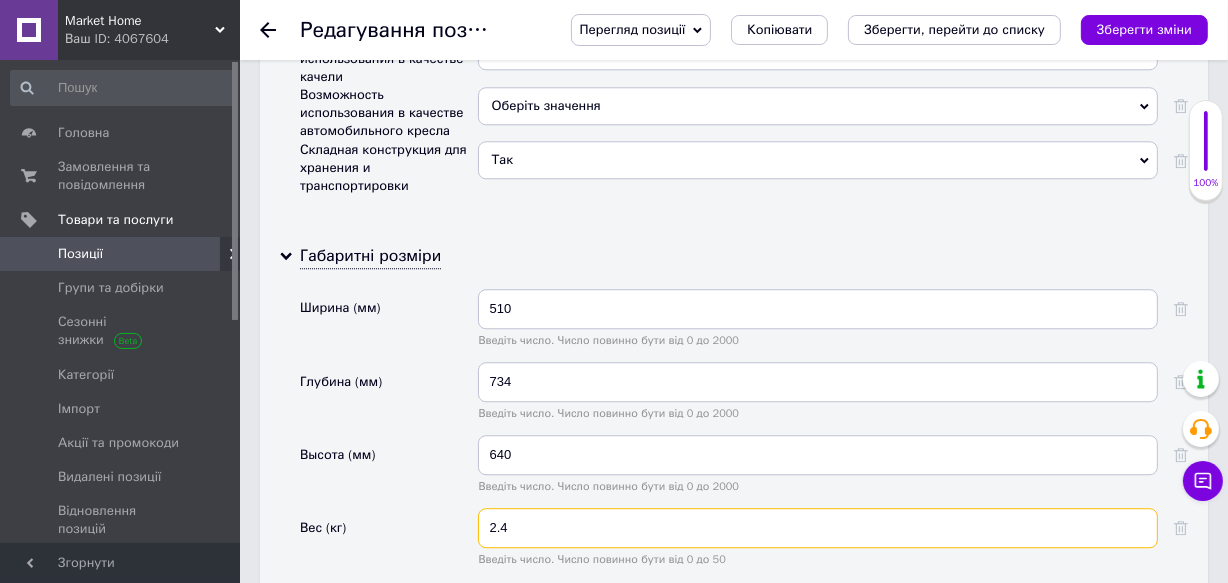 click on "2.4" at bounding box center [818, 528] 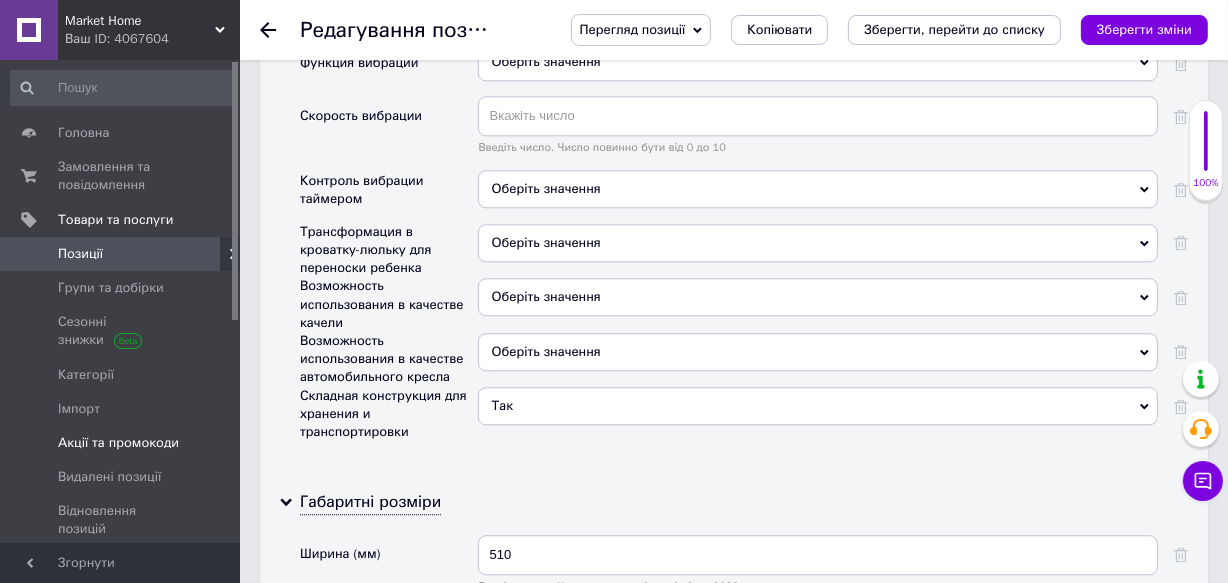 scroll, scrollTop: 4429, scrollLeft: 0, axis: vertical 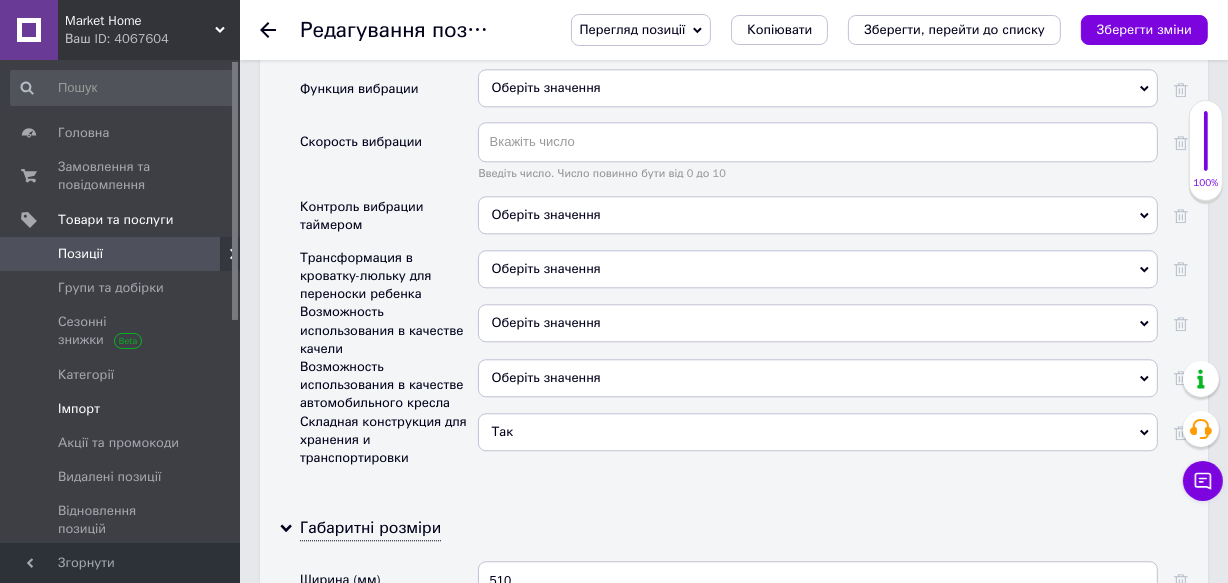 click on "Імпорт" at bounding box center (121, 409) 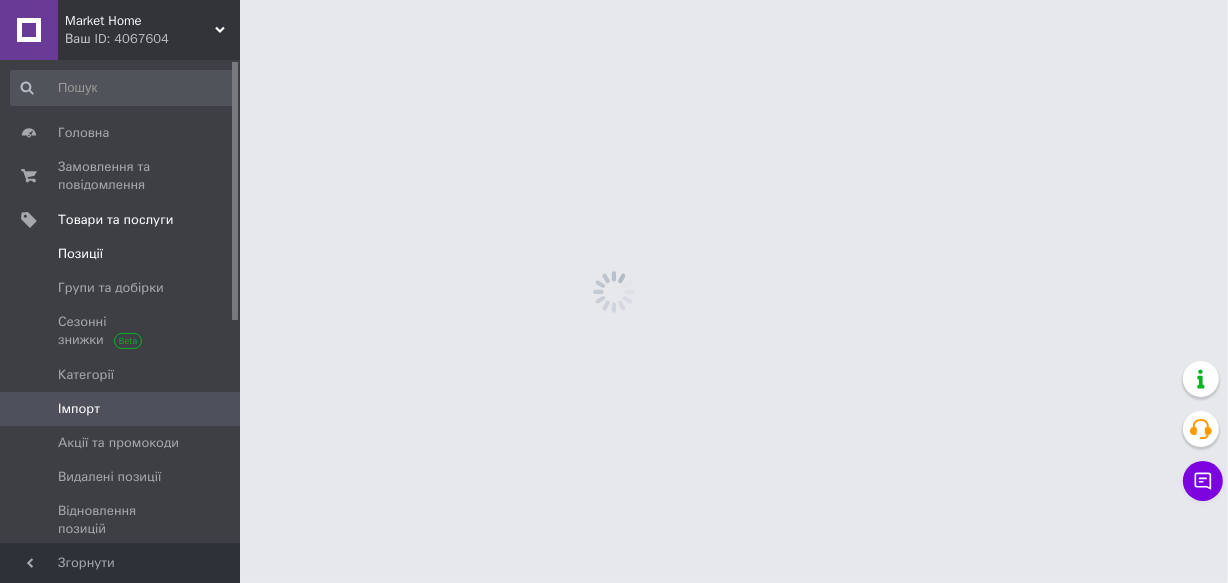 scroll, scrollTop: 0, scrollLeft: 0, axis: both 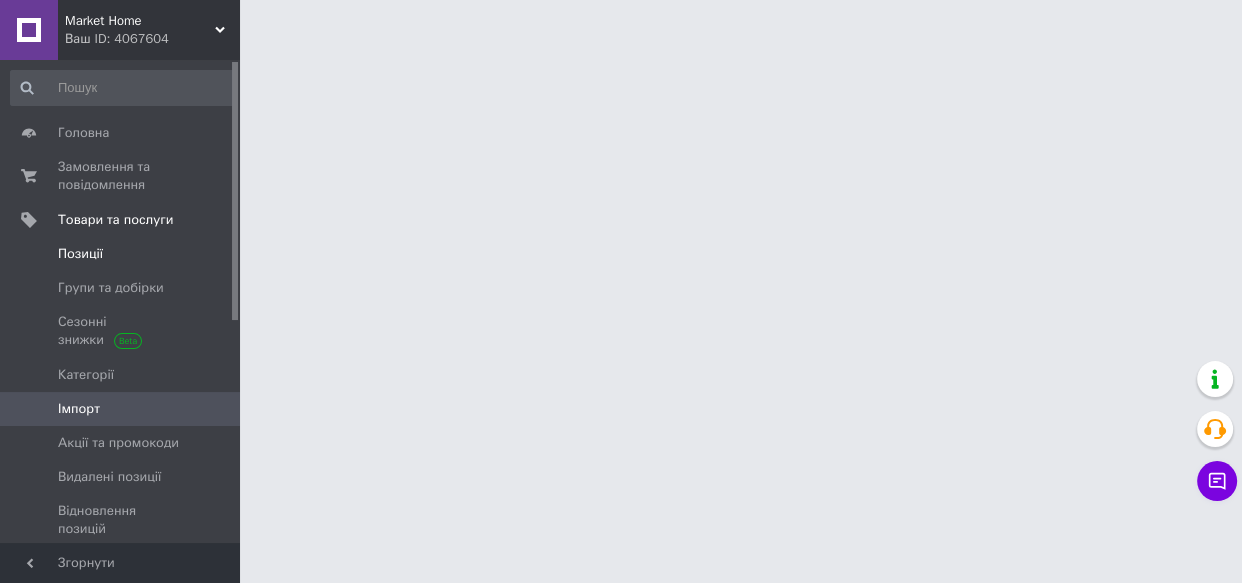 click on "Позиції" at bounding box center [122, 254] 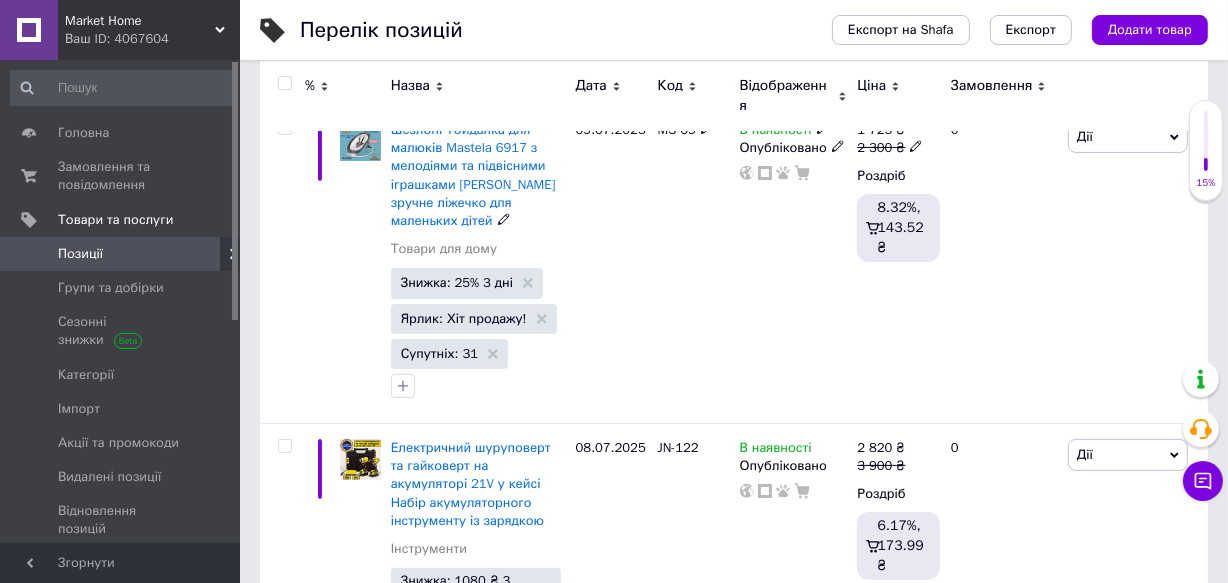scroll, scrollTop: 454, scrollLeft: 0, axis: vertical 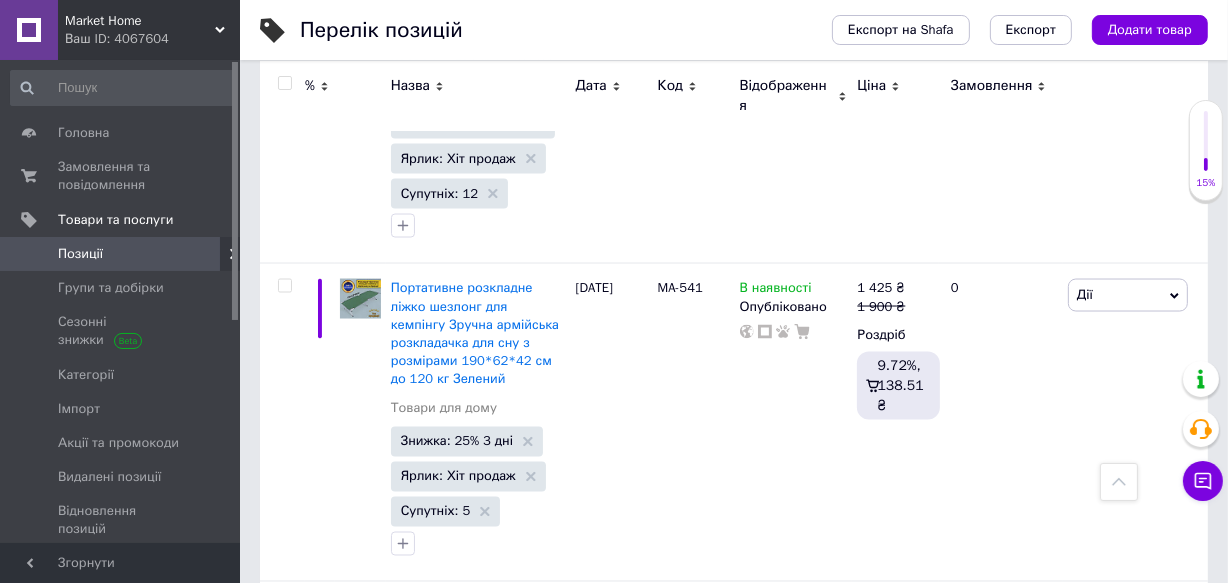 click on "2" at bounding box center [327, 1222] 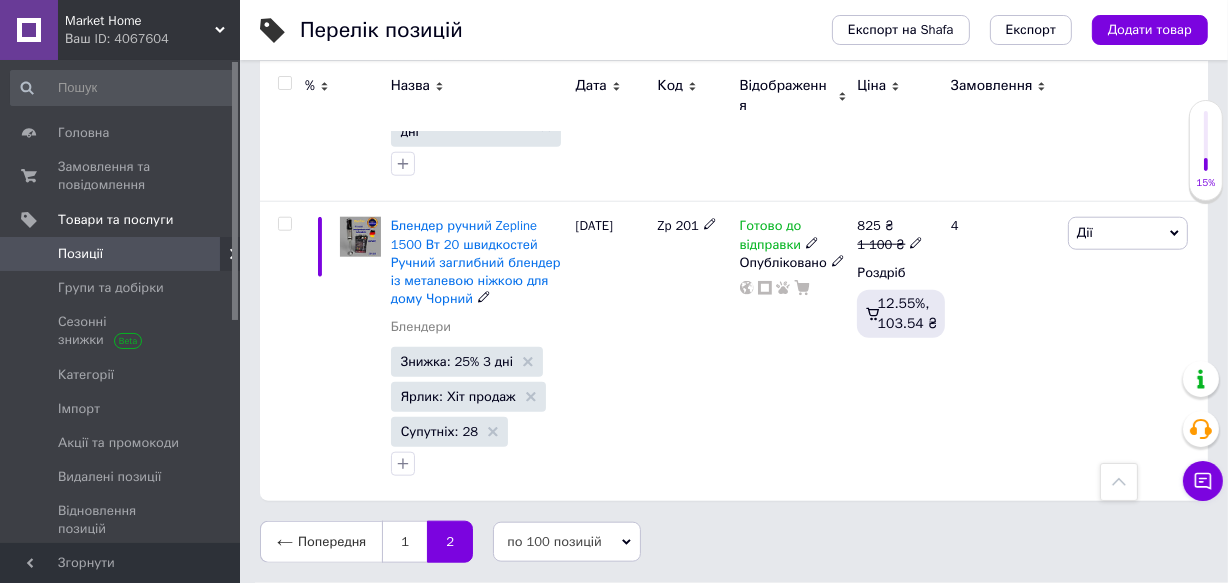 scroll, scrollTop: 15003, scrollLeft: 0, axis: vertical 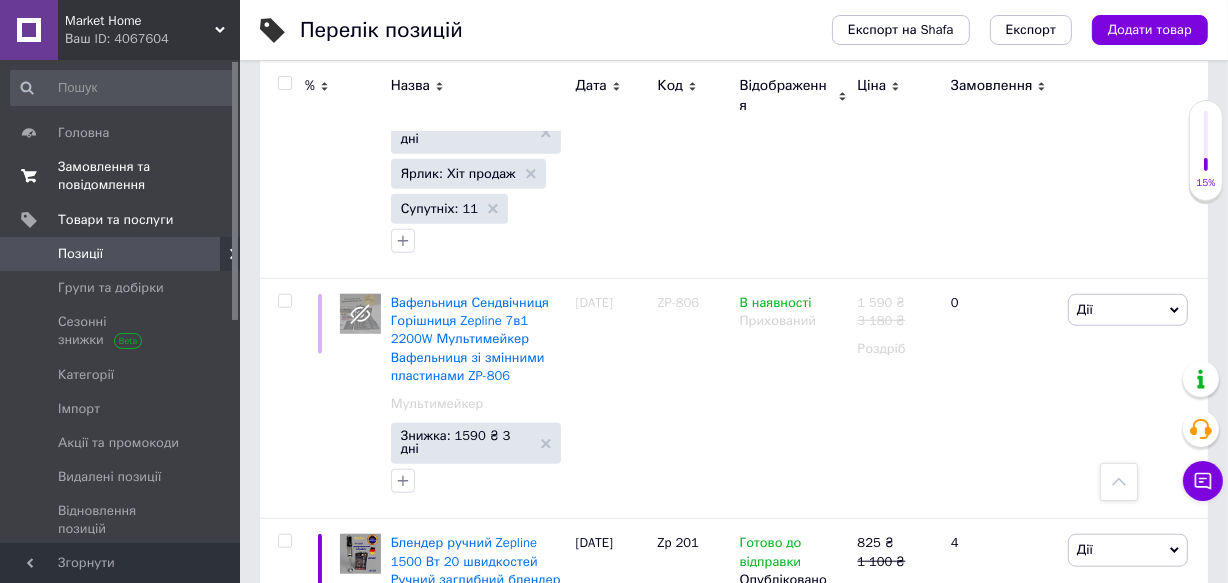 click on "Замовлення та повідомлення" at bounding box center (121, 176) 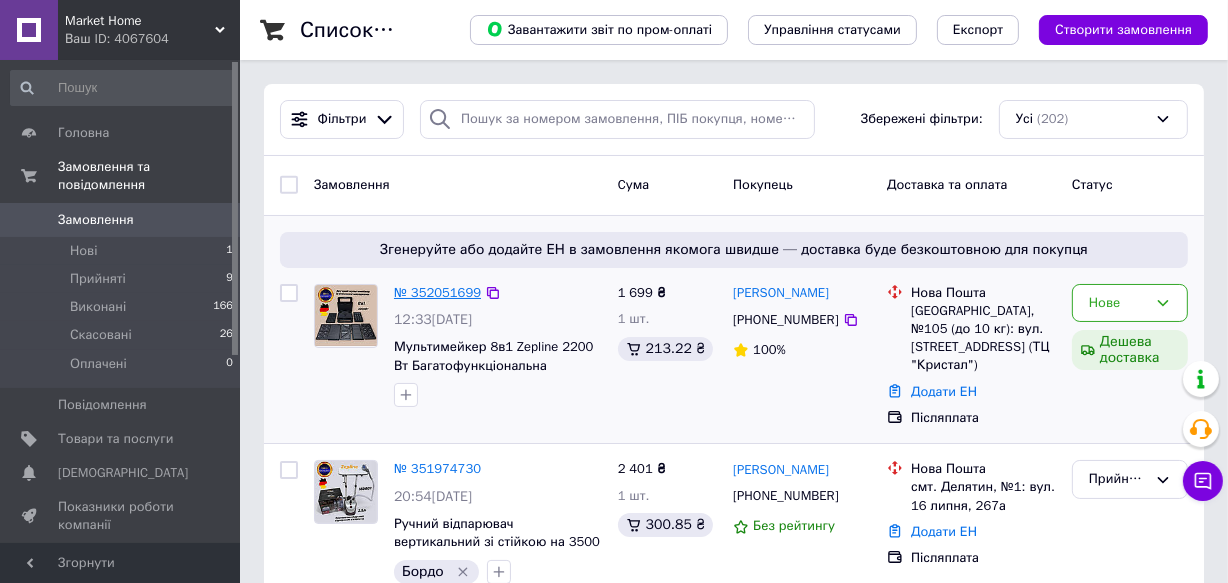 click on "№ 352051699" at bounding box center (437, 292) 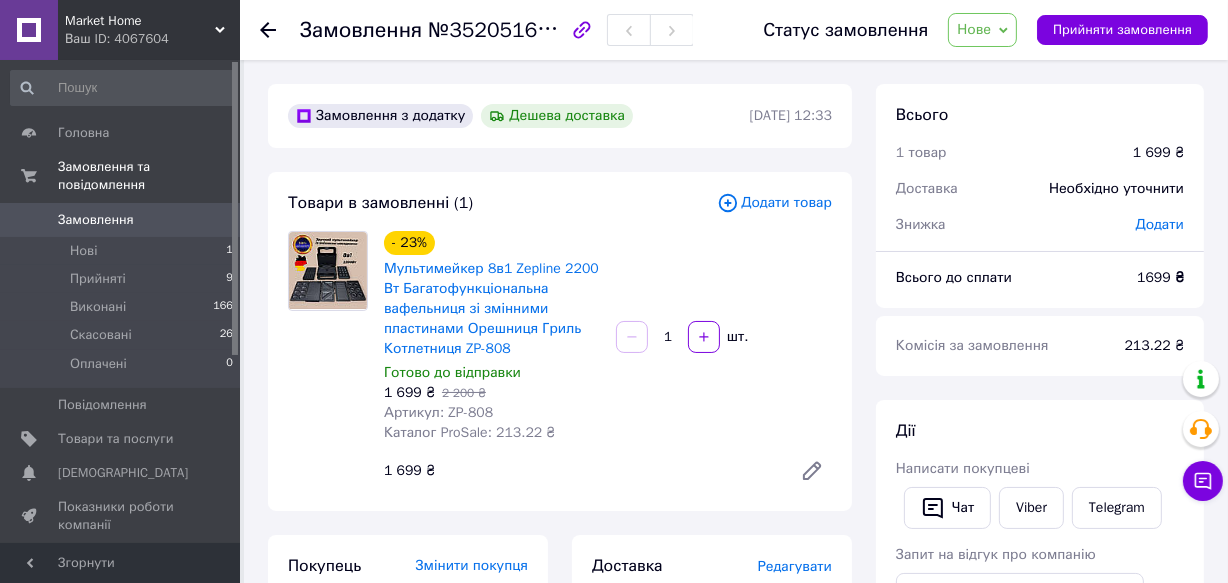 click on "Нове" at bounding box center [974, 29] 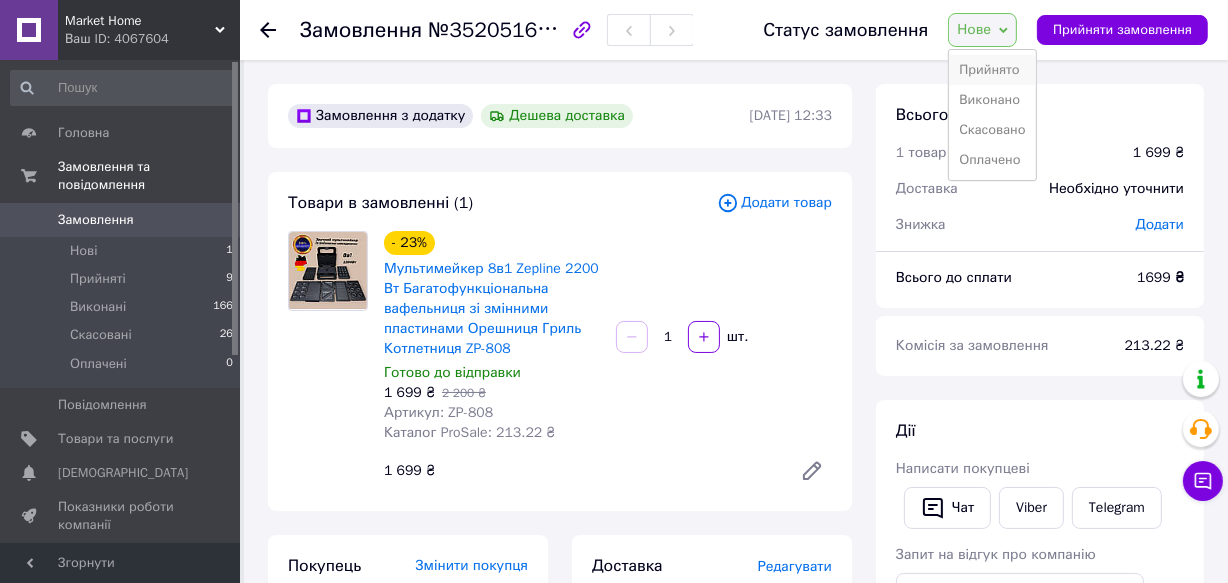 click on "Прийнято" at bounding box center (992, 70) 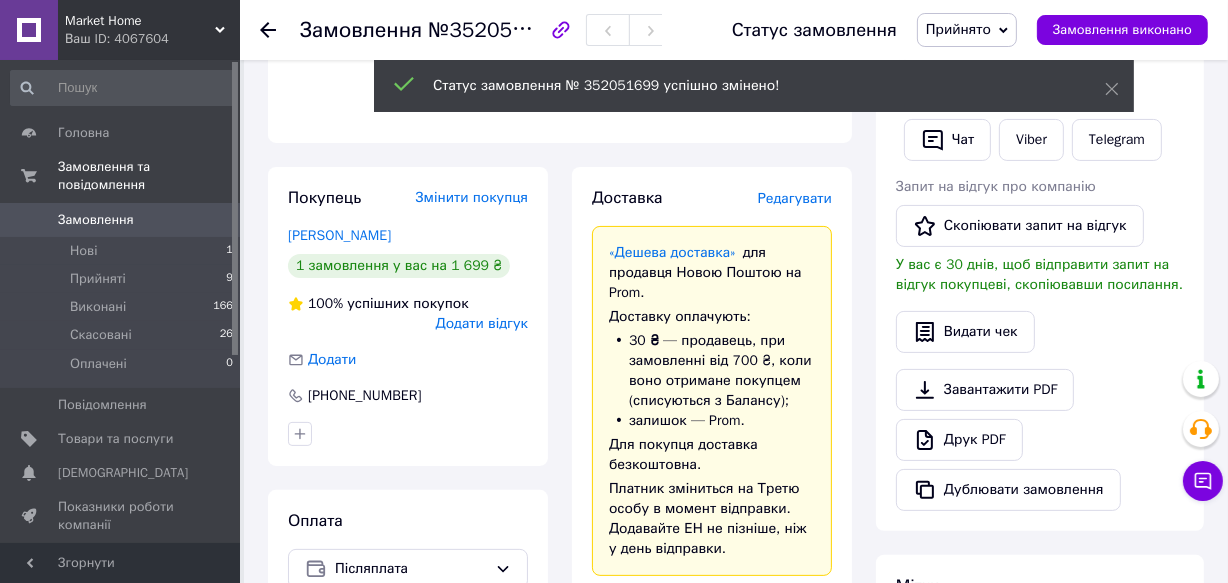 scroll, scrollTop: 363, scrollLeft: 0, axis: vertical 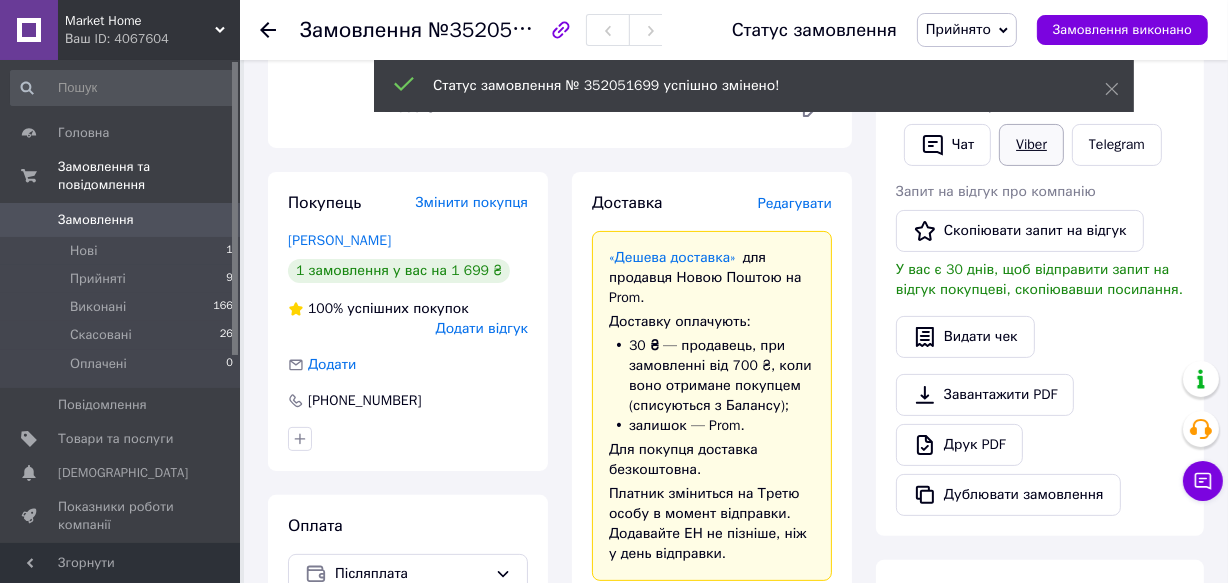 click on "Viber" at bounding box center [1031, 145] 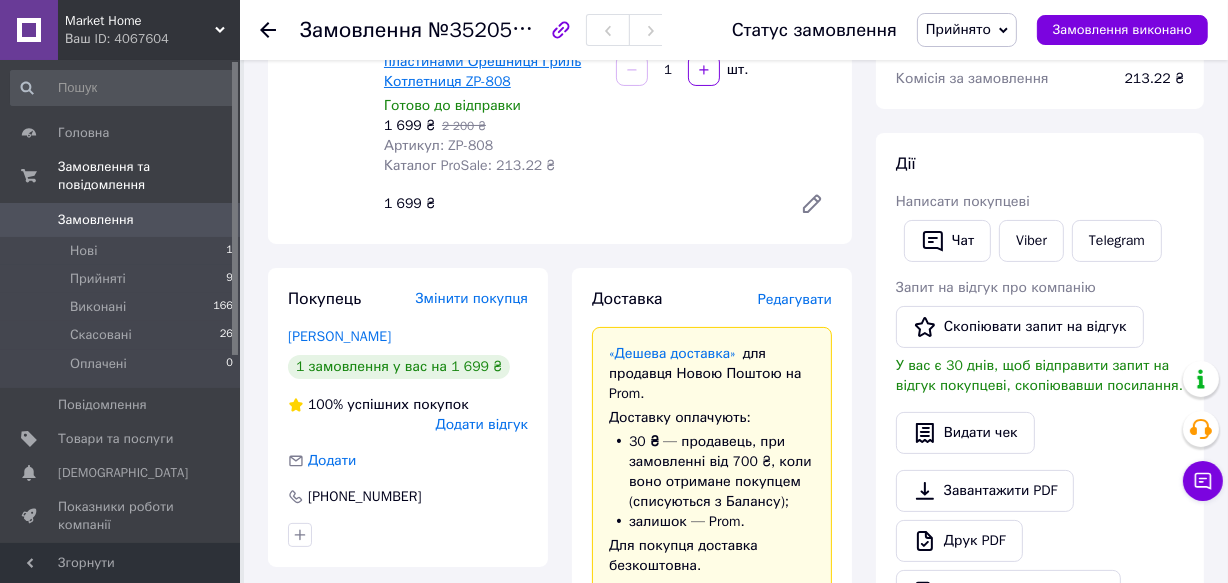 scroll, scrollTop: 90, scrollLeft: 0, axis: vertical 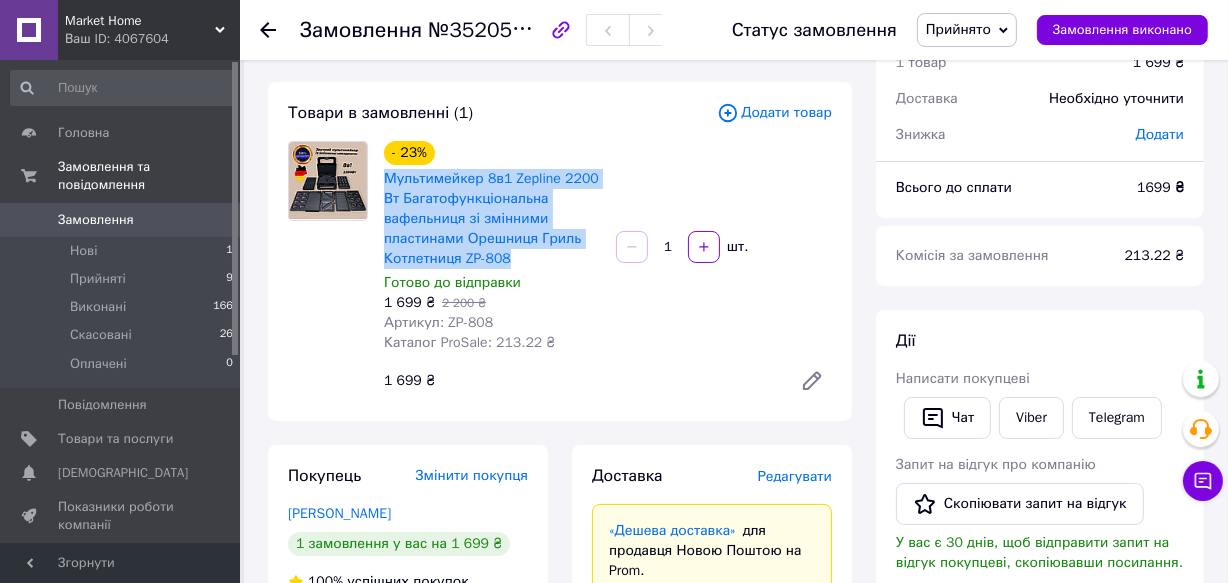 drag, startPoint x: 377, startPoint y: 179, endPoint x: 509, endPoint y: 253, distance: 151.32745 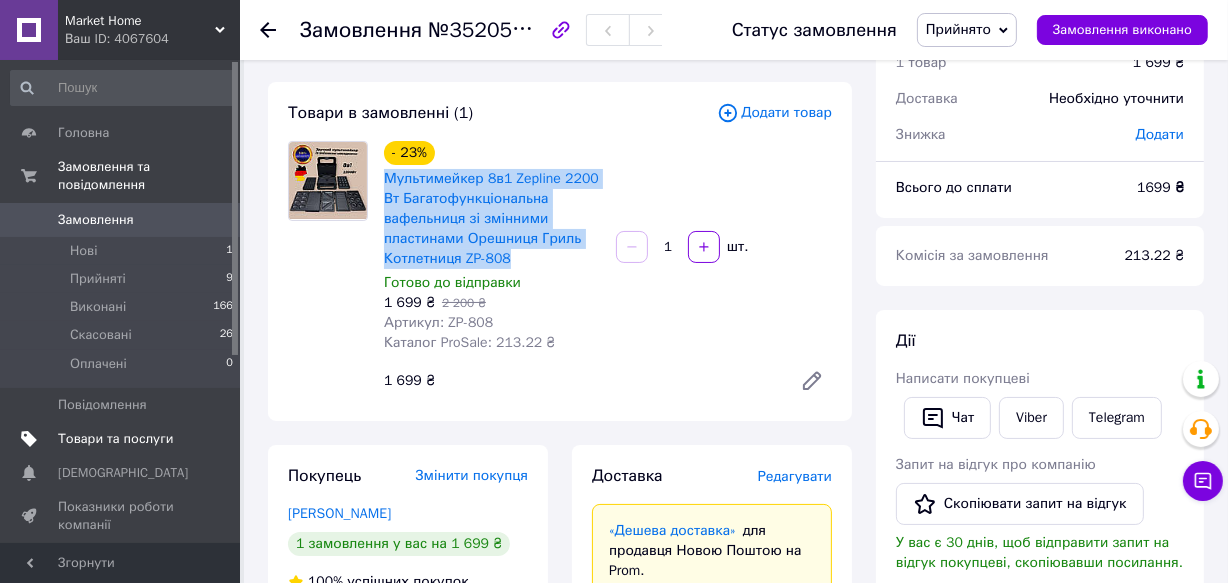 click on "Товари та послуги" at bounding box center (115, 439) 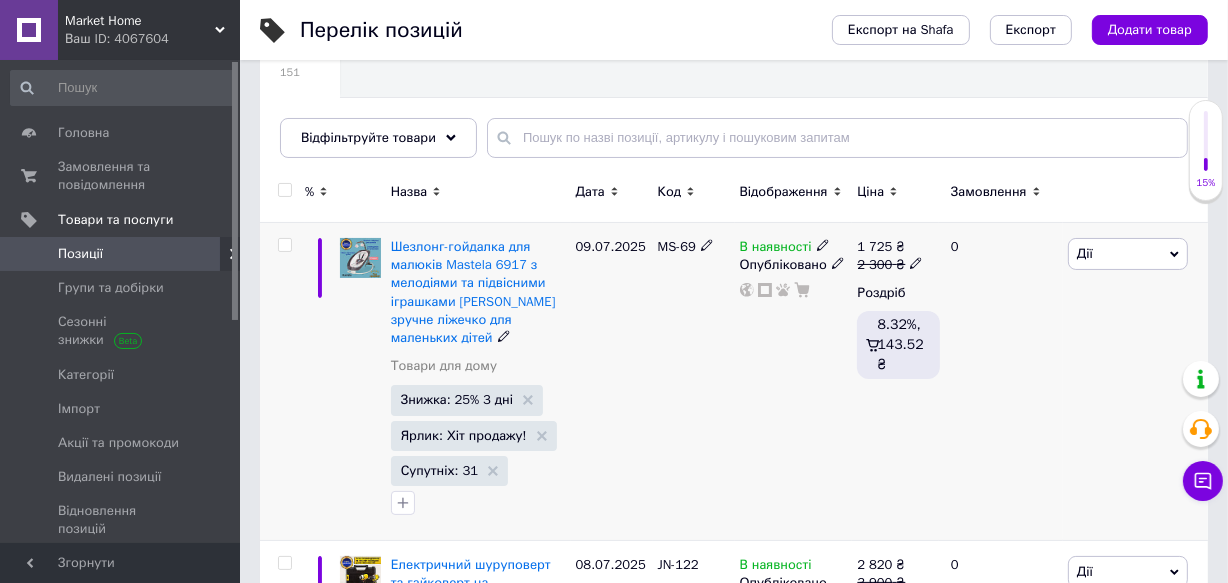 scroll, scrollTop: 181, scrollLeft: 0, axis: vertical 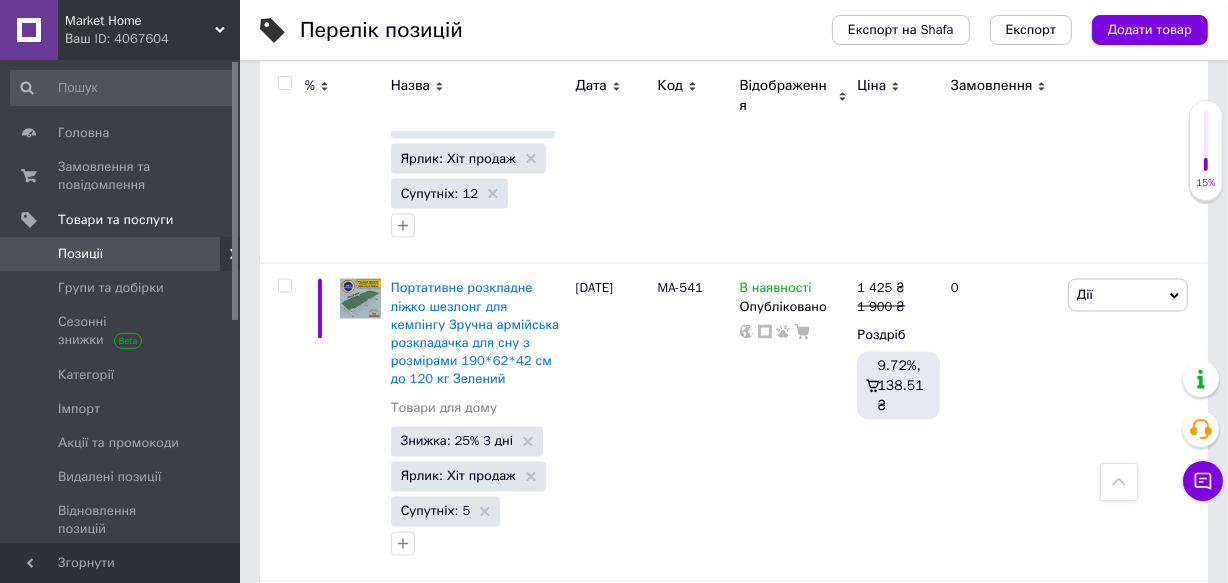 click on "2" at bounding box center [327, 1222] 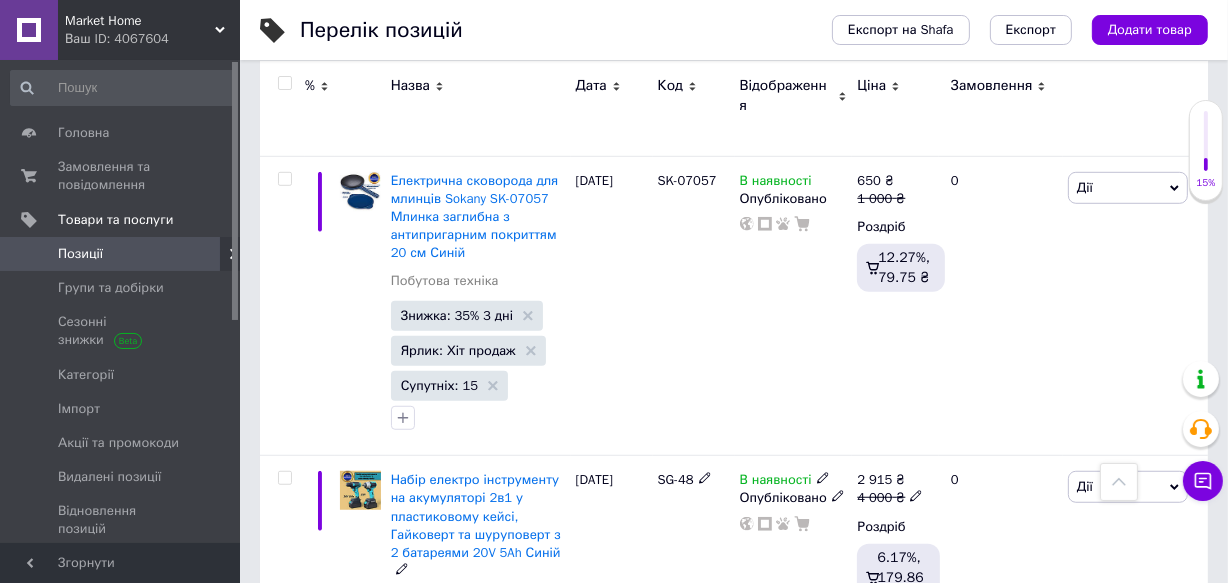 scroll, scrollTop: 1276, scrollLeft: 0, axis: vertical 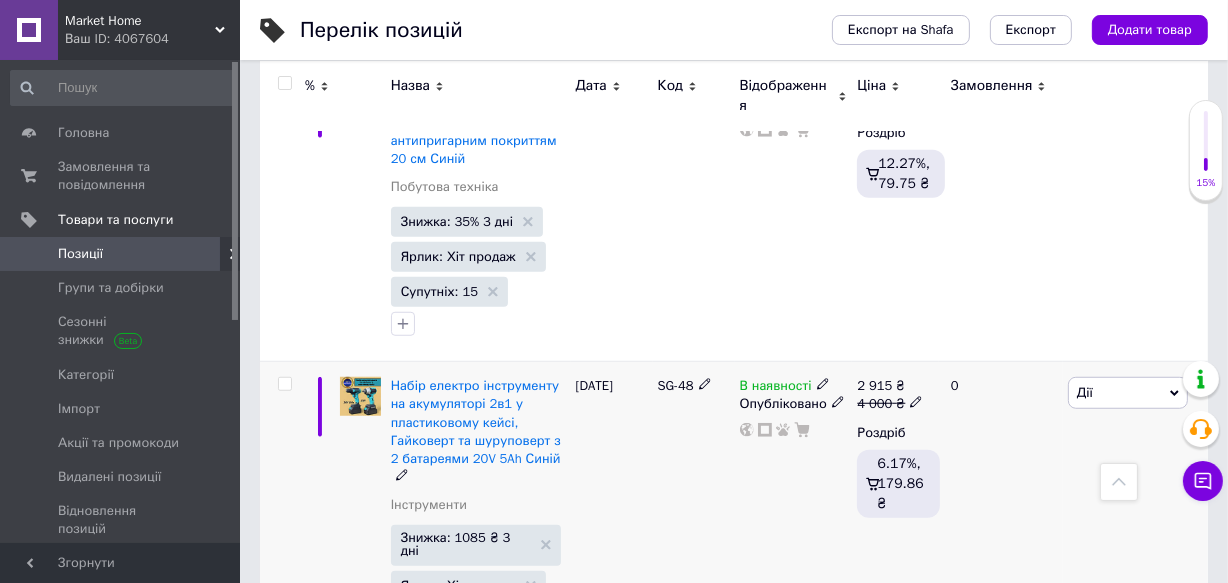 click on "Дії" at bounding box center (1085, 392) 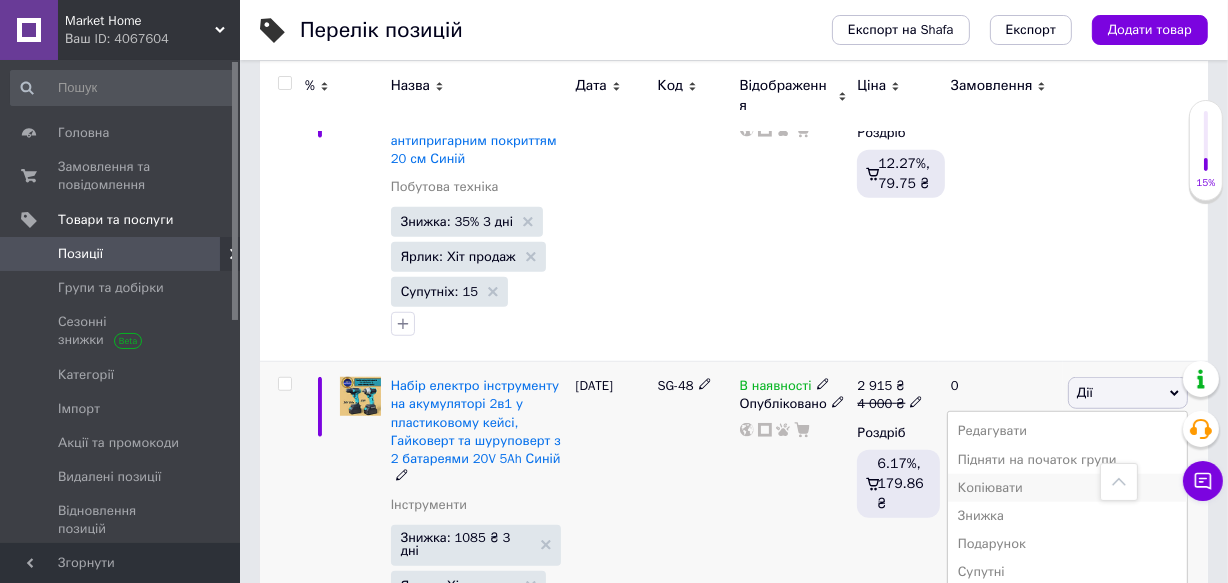 click on "Копіювати" at bounding box center [1067, 488] 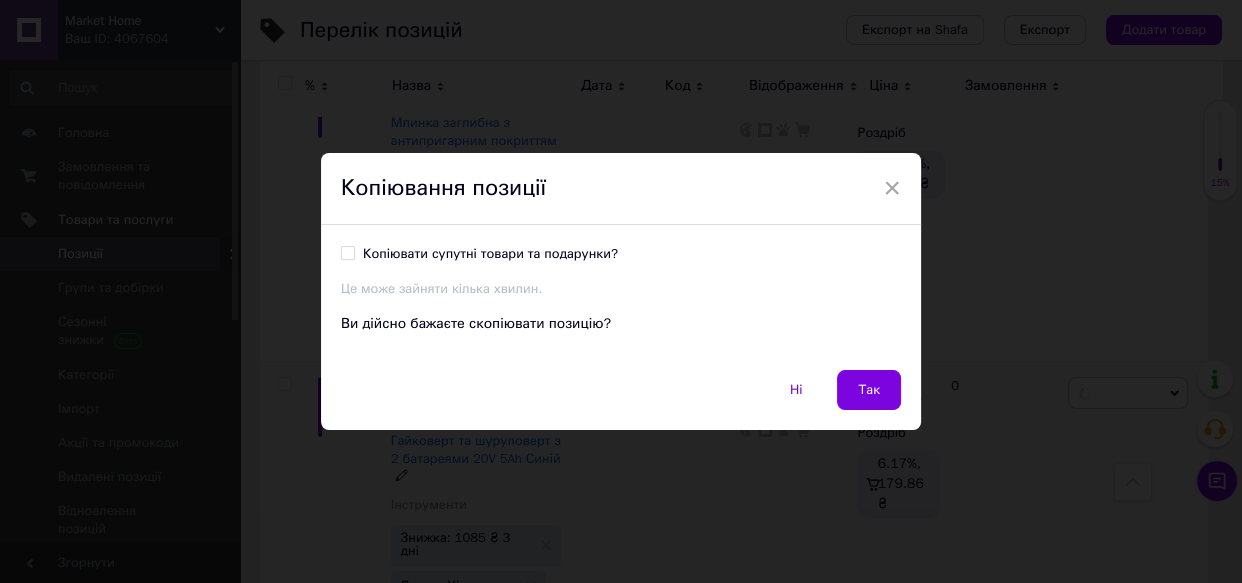 click on "Копіювати супутні товари та подарунки?" at bounding box center (347, 252) 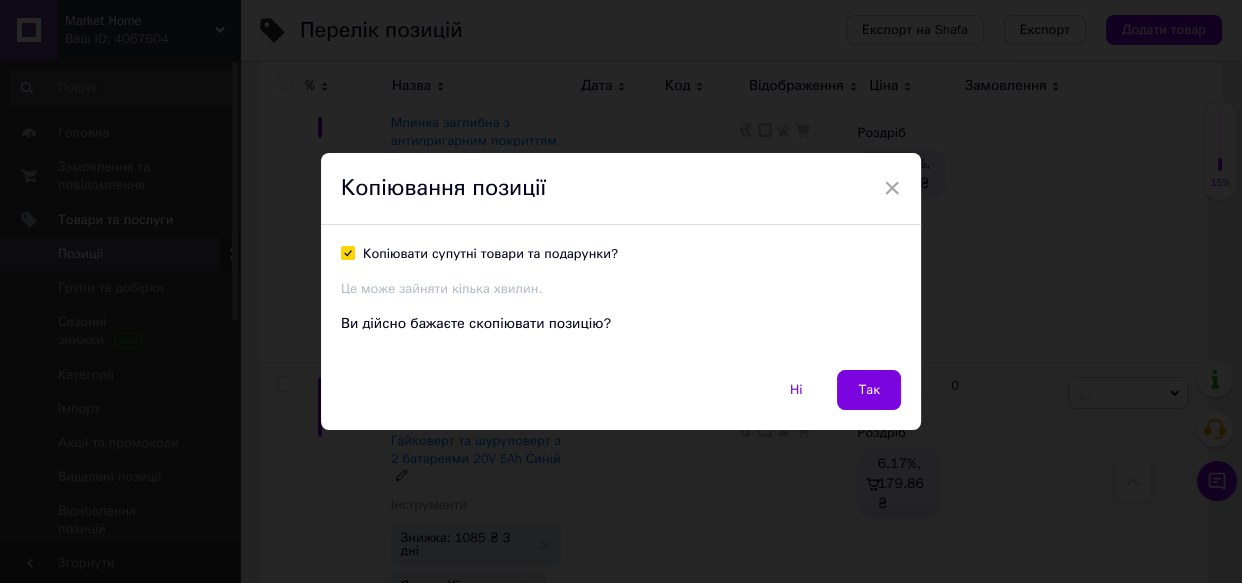 checkbox on "true" 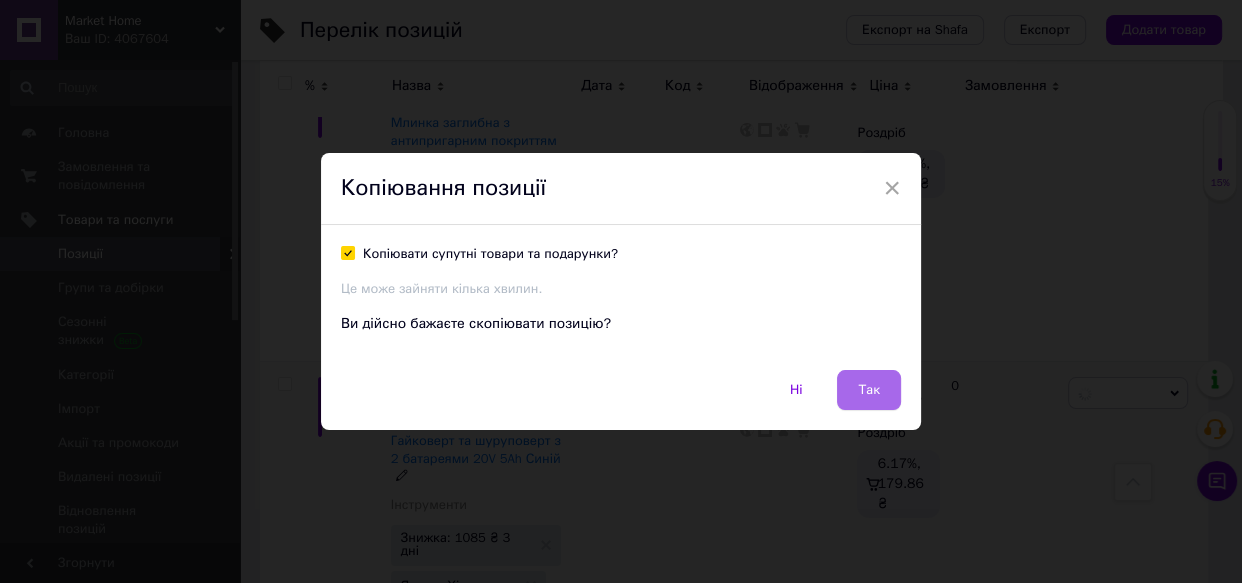 click on "Так" at bounding box center [869, 390] 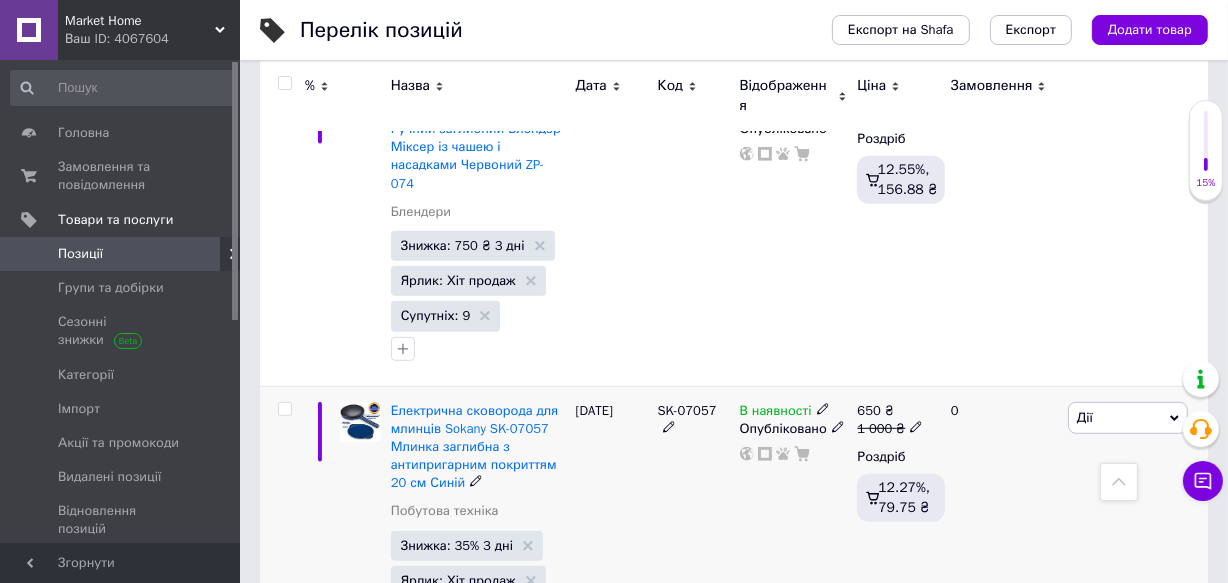 scroll, scrollTop: 912, scrollLeft: 0, axis: vertical 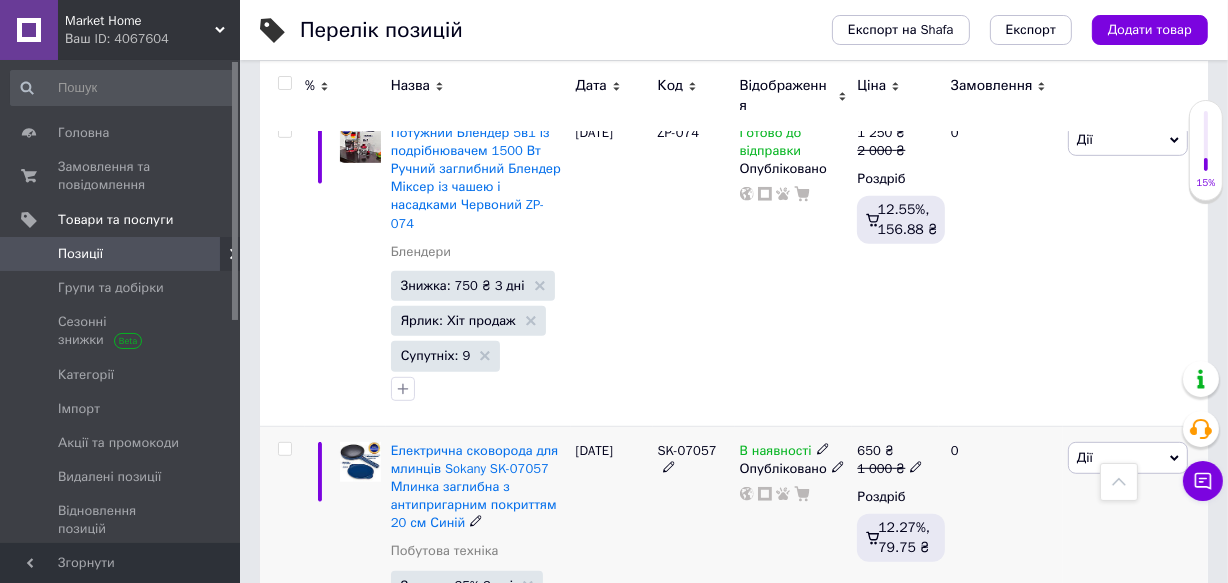 click on "Дії" at bounding box center (1128, 458) 